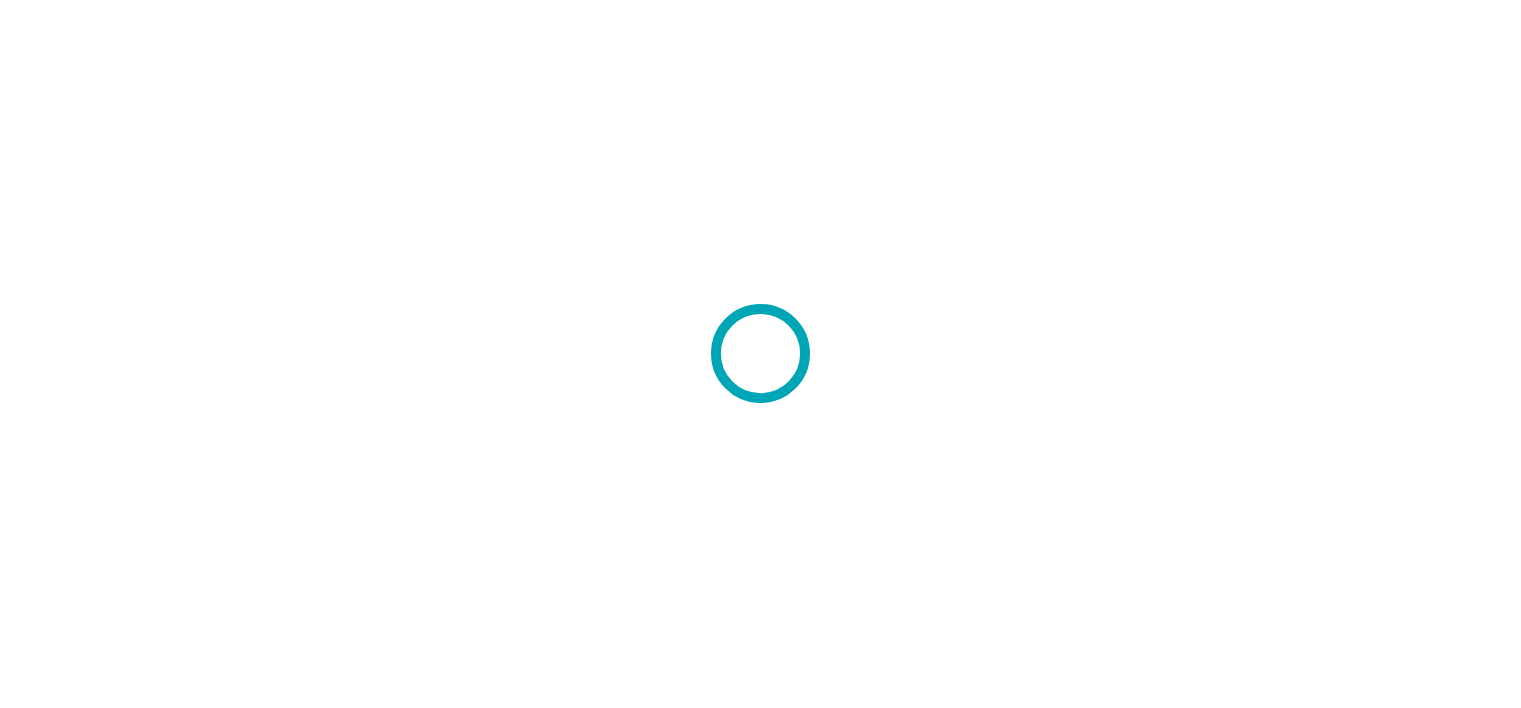 scroll, scrollTop: 0, scrollLeft: 0, axis: both 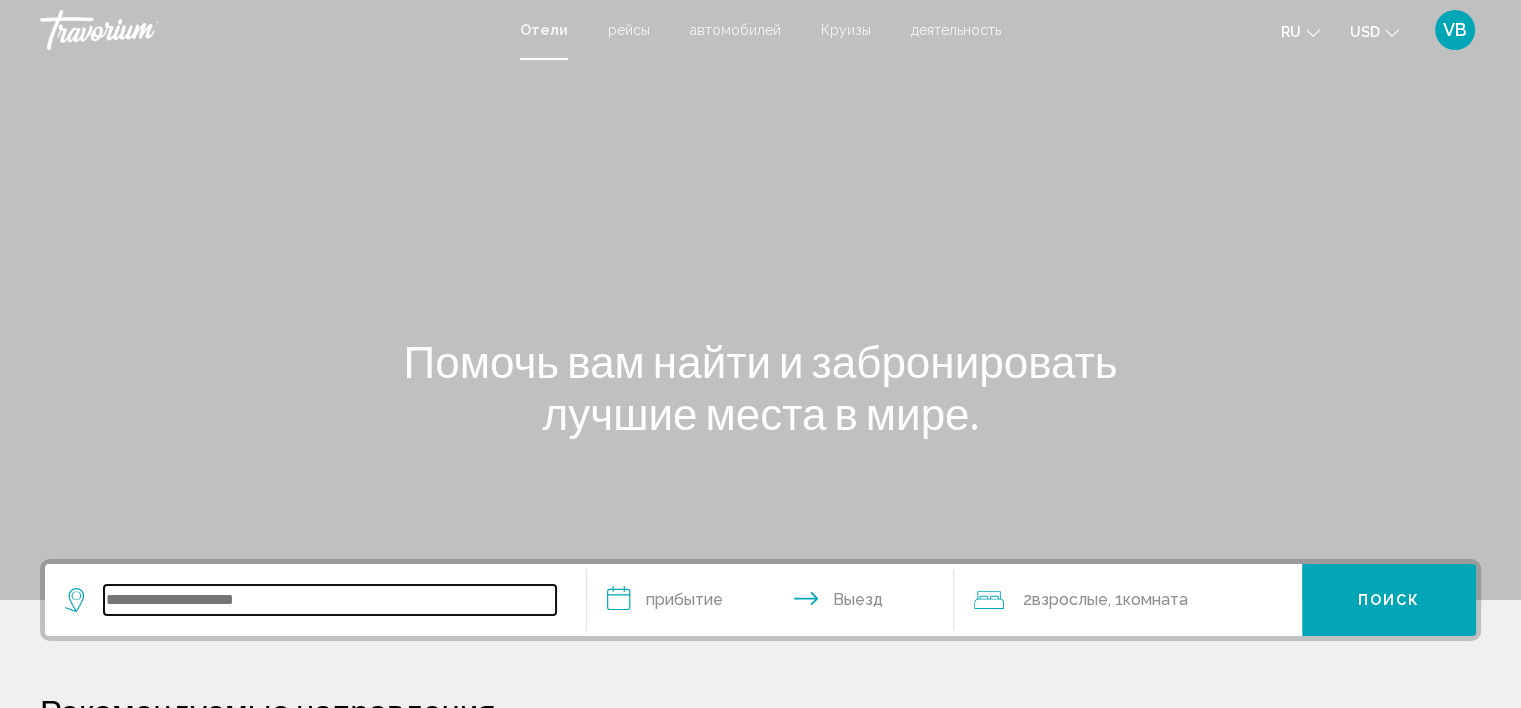 click at bounding box center (330, 600) 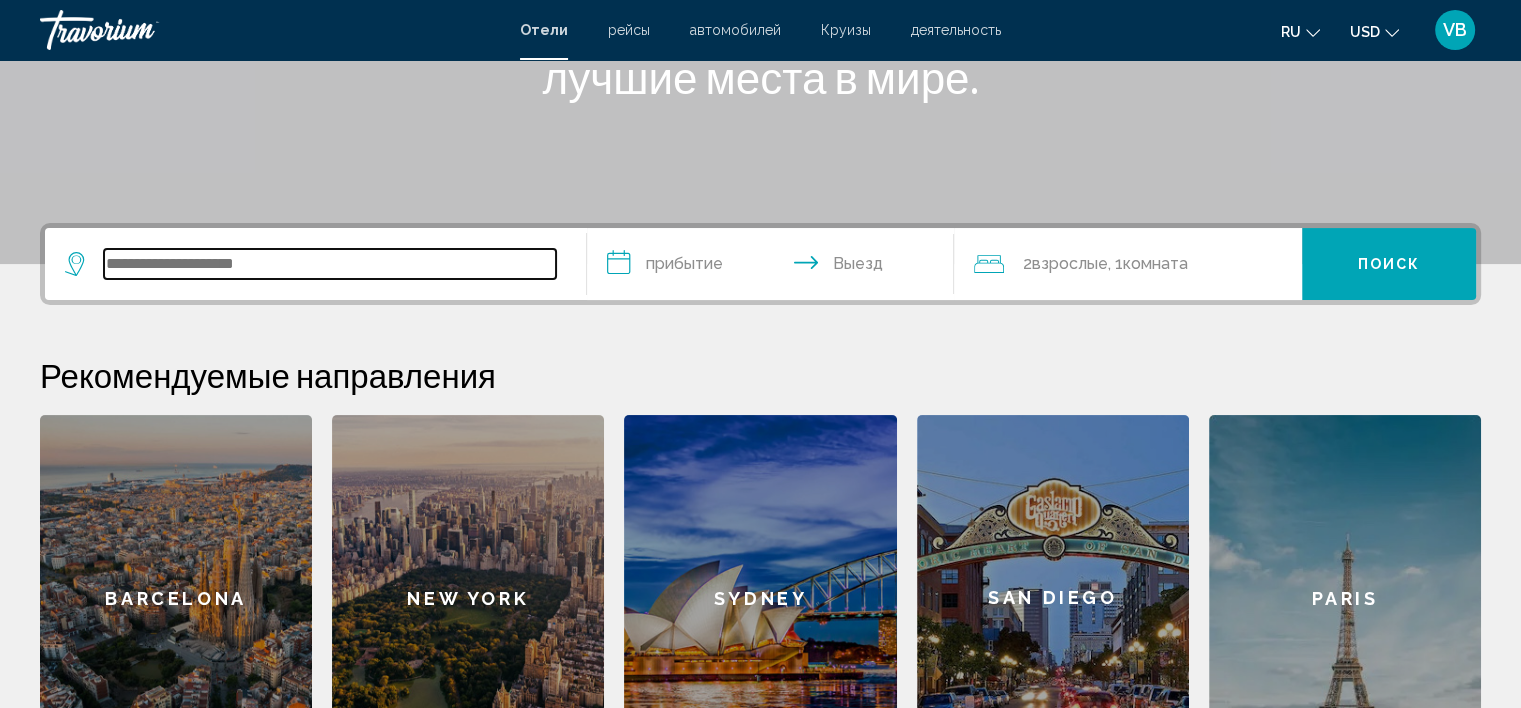 scroll, scrollTop: 337, scrollLeft: 0, axis: vertical 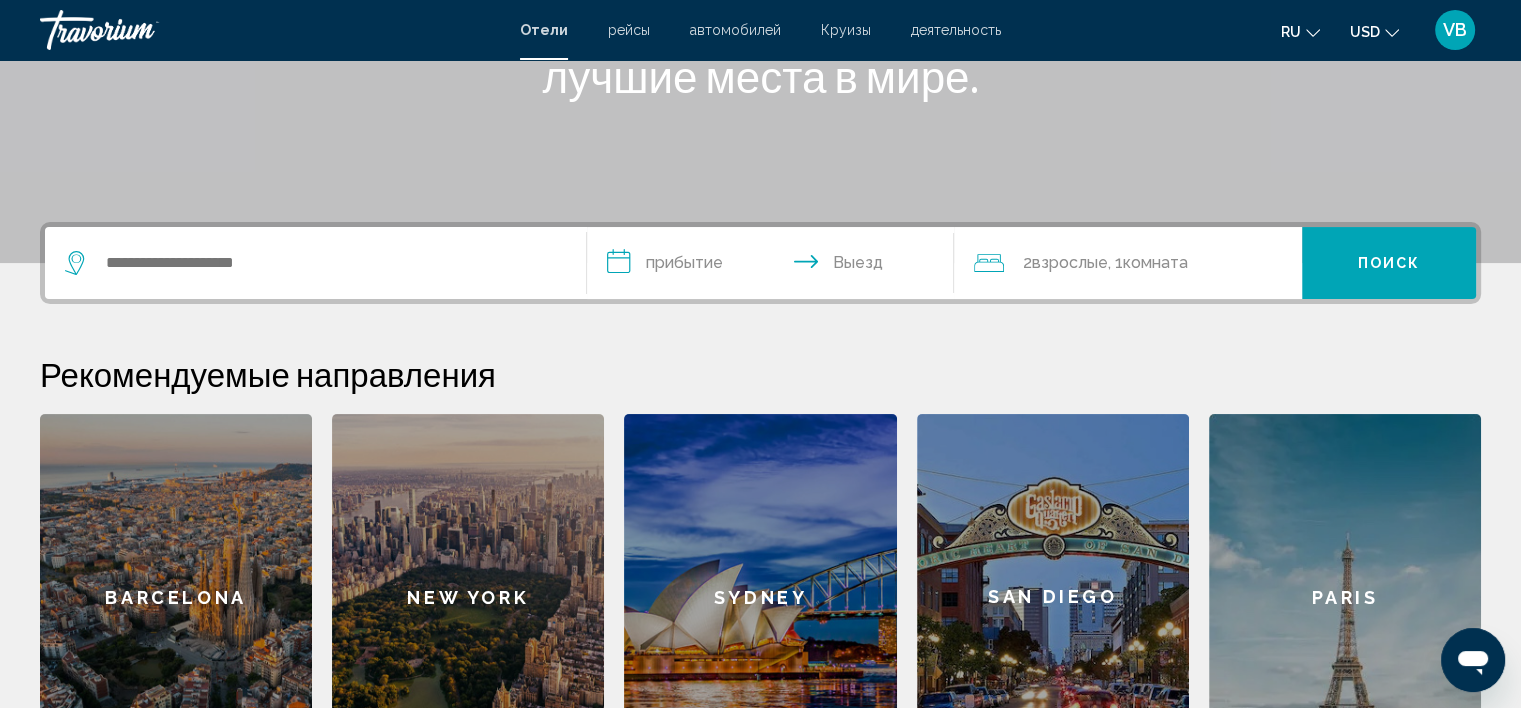 click on "Paris" at bounding box center (1345, 597) 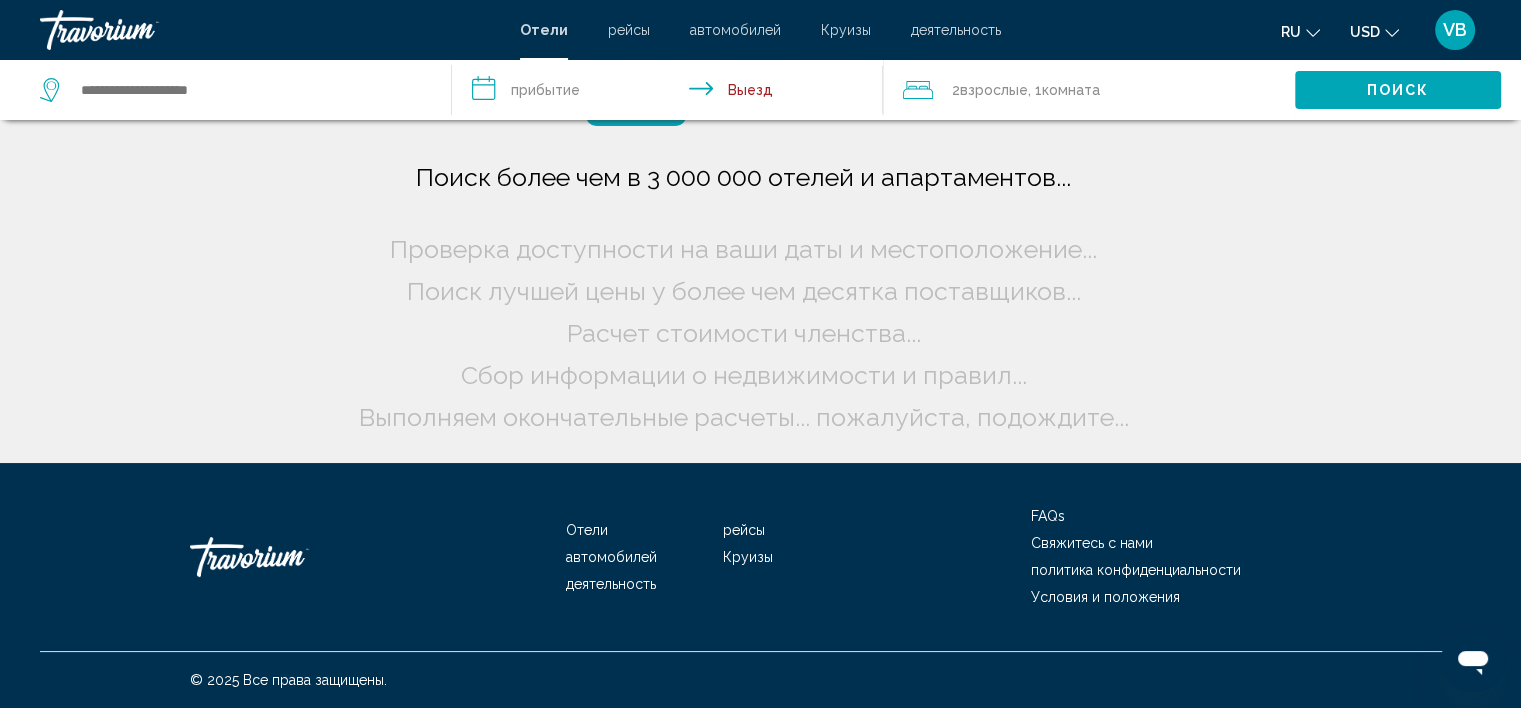 scroll, scrollTop: 0, scrollLeft: 0, axis: both 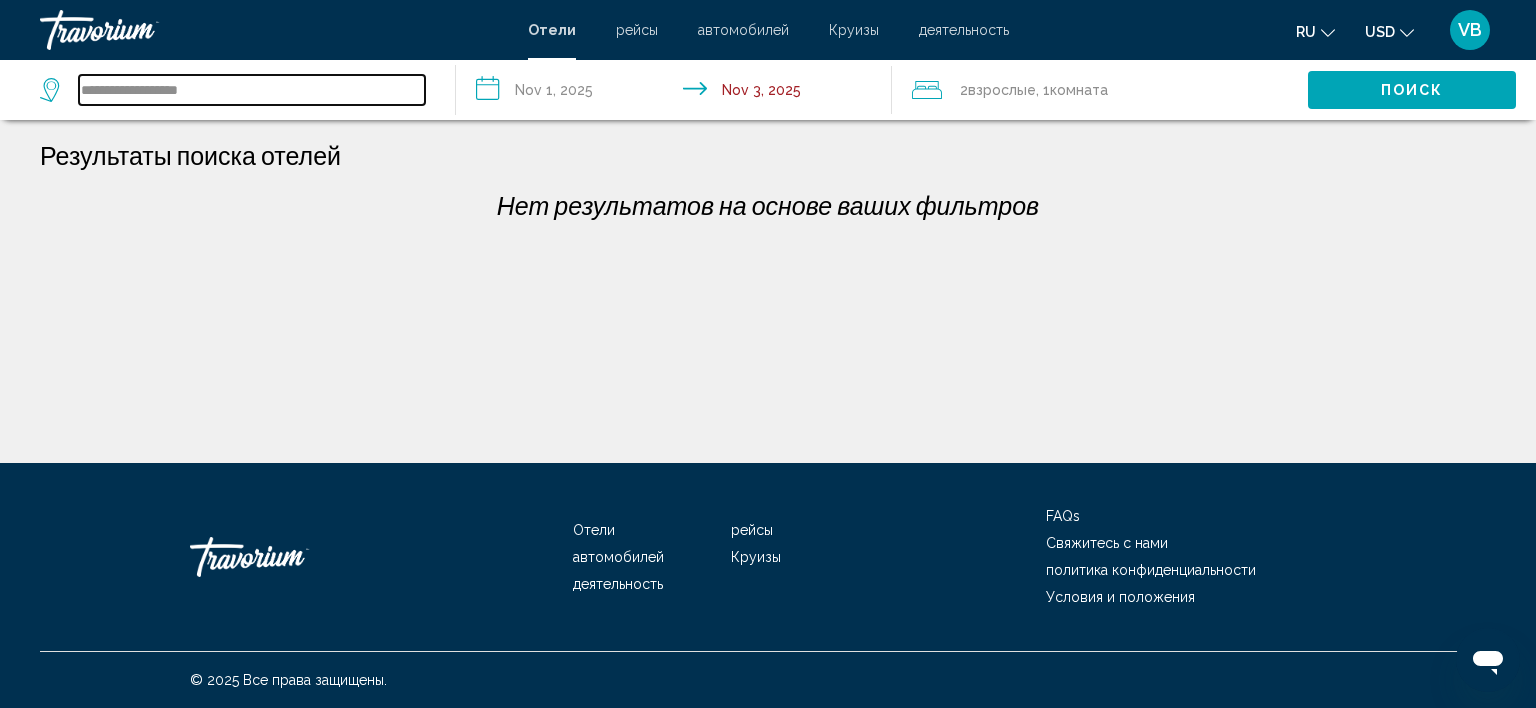 click on "**********" at bounding box center [252, 90] 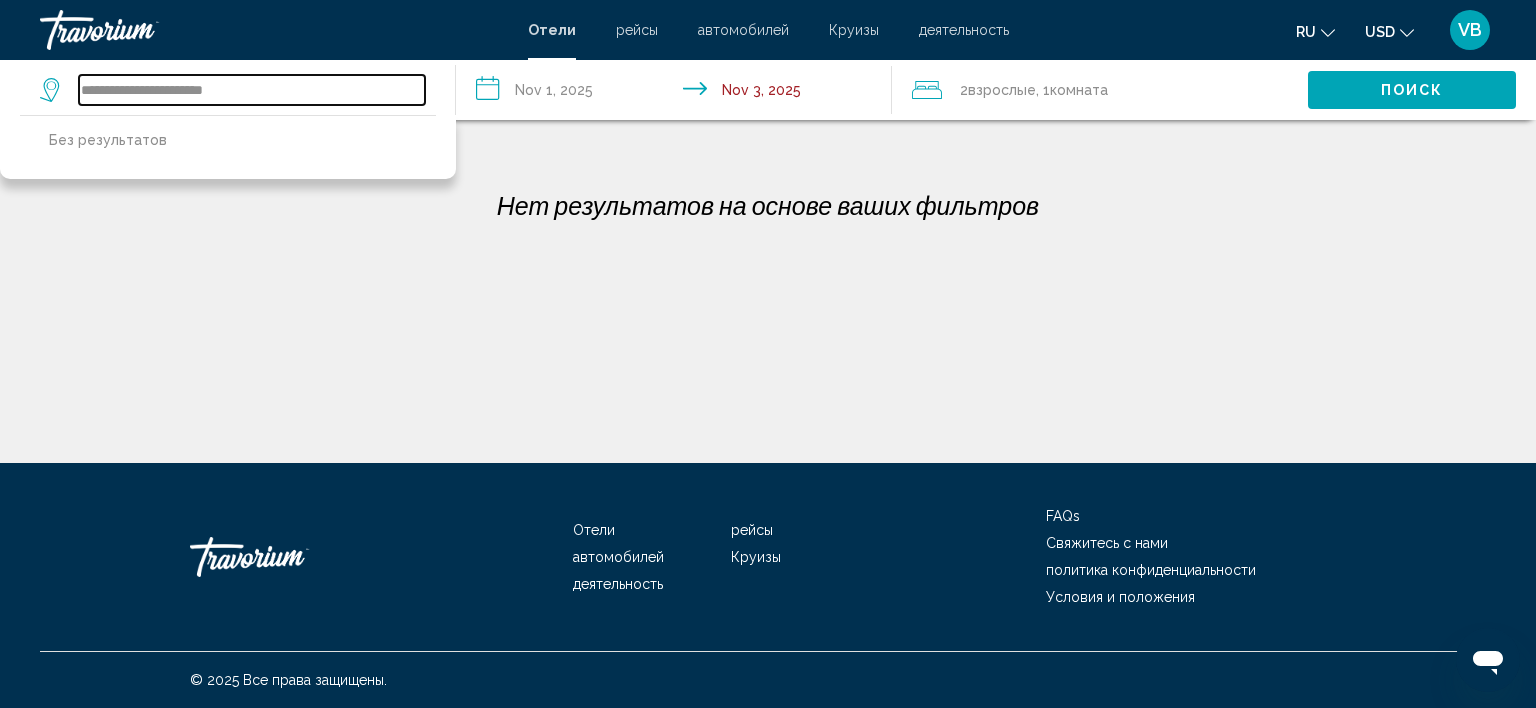 click on "**********" at bounding box center (252, 90) 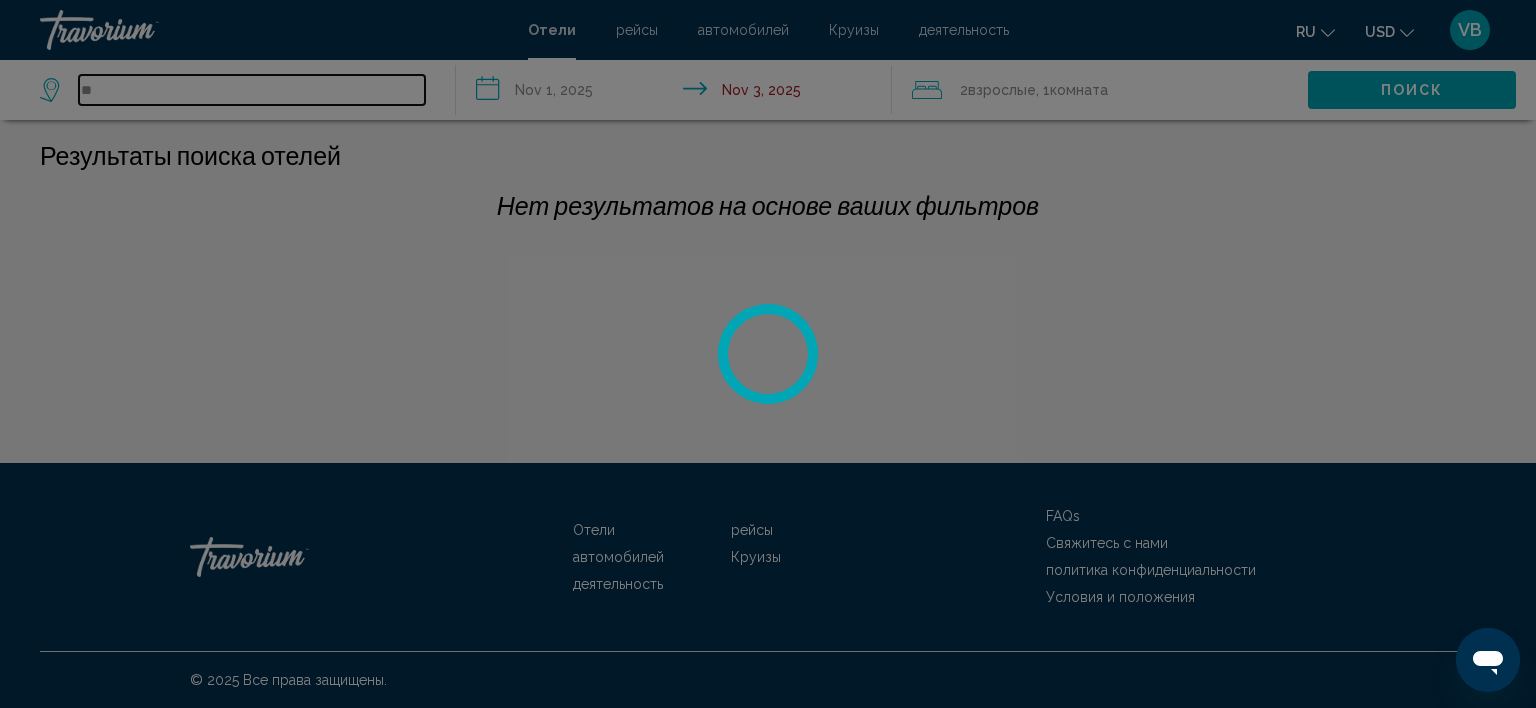 type on "*" 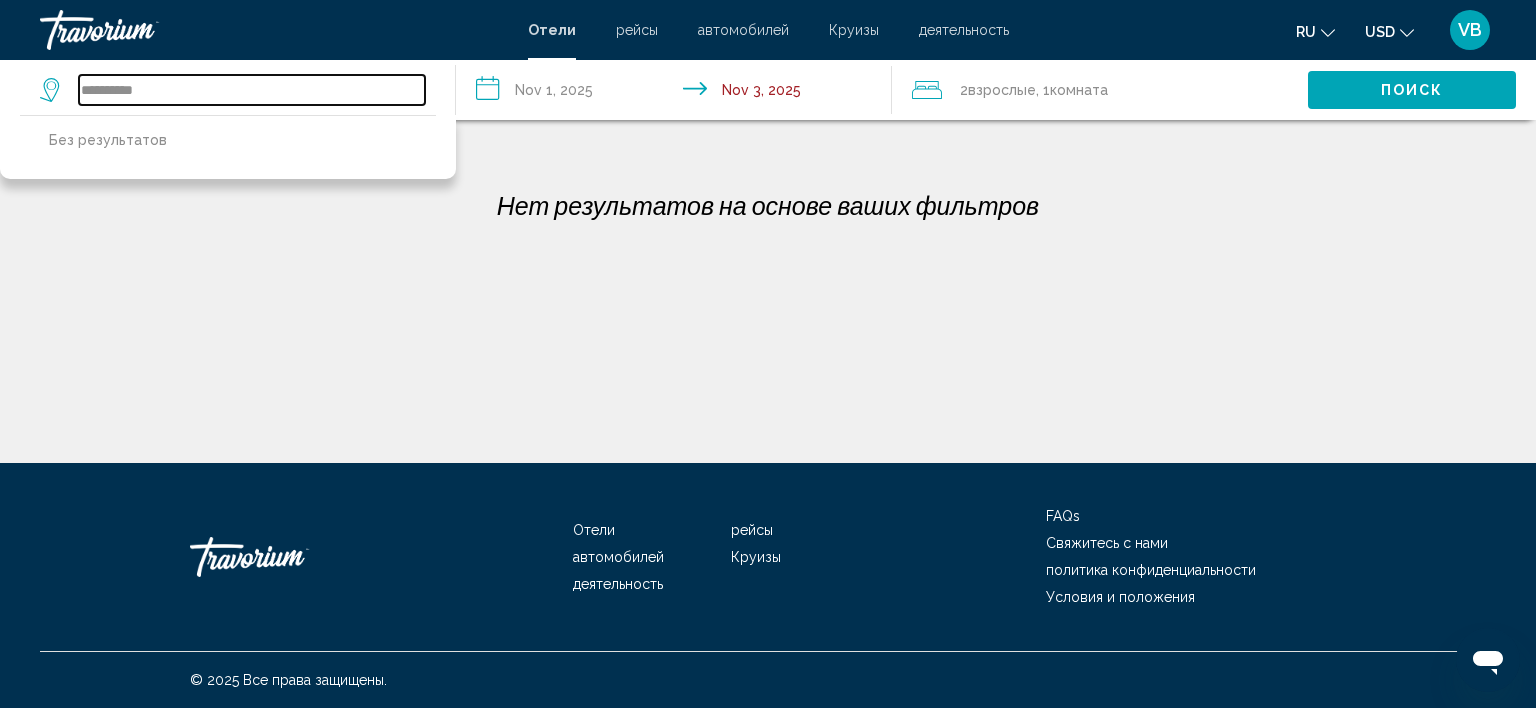 click on "**********" at bounding box center (252, 90) 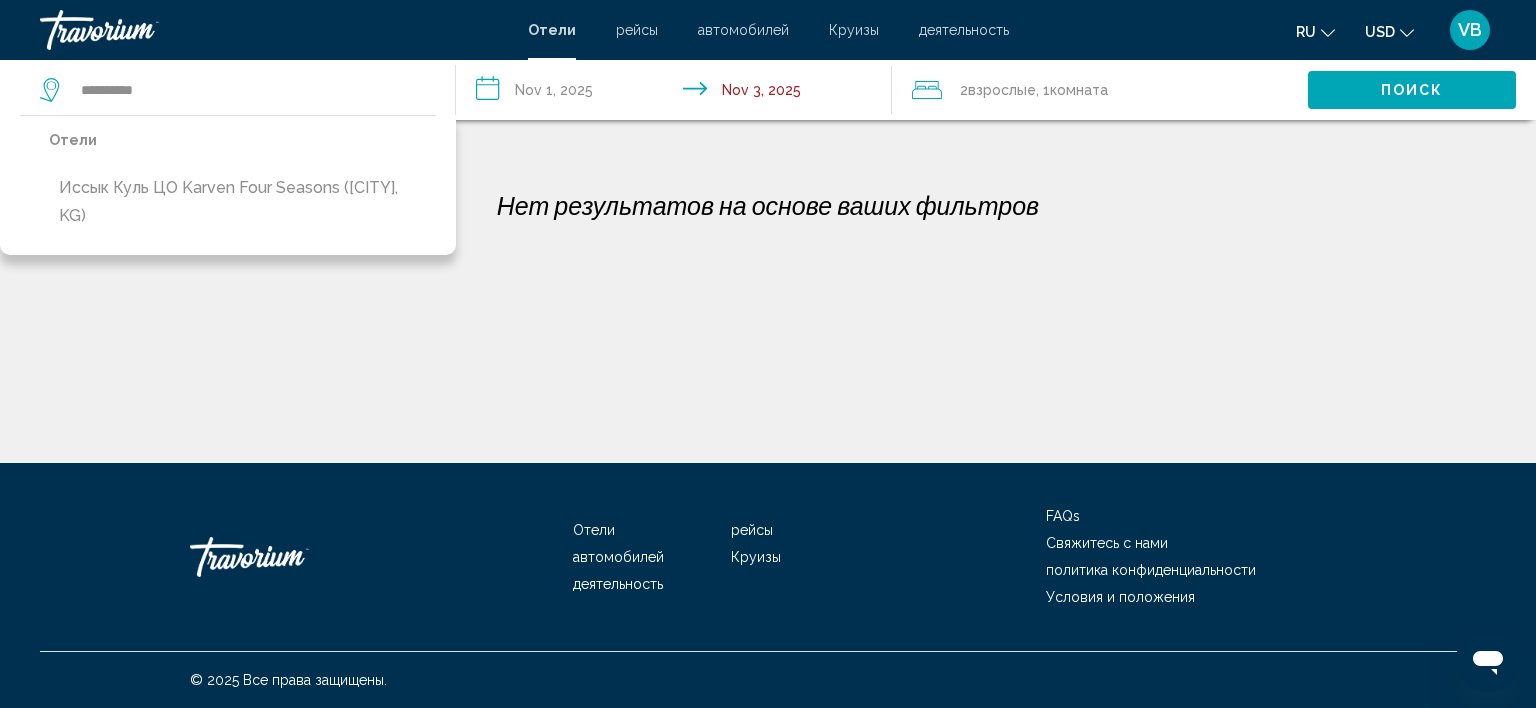 click on "Иссык Куль ЦО Karven four seasons ([CITY], KG)" at bounding box center (242, 202) 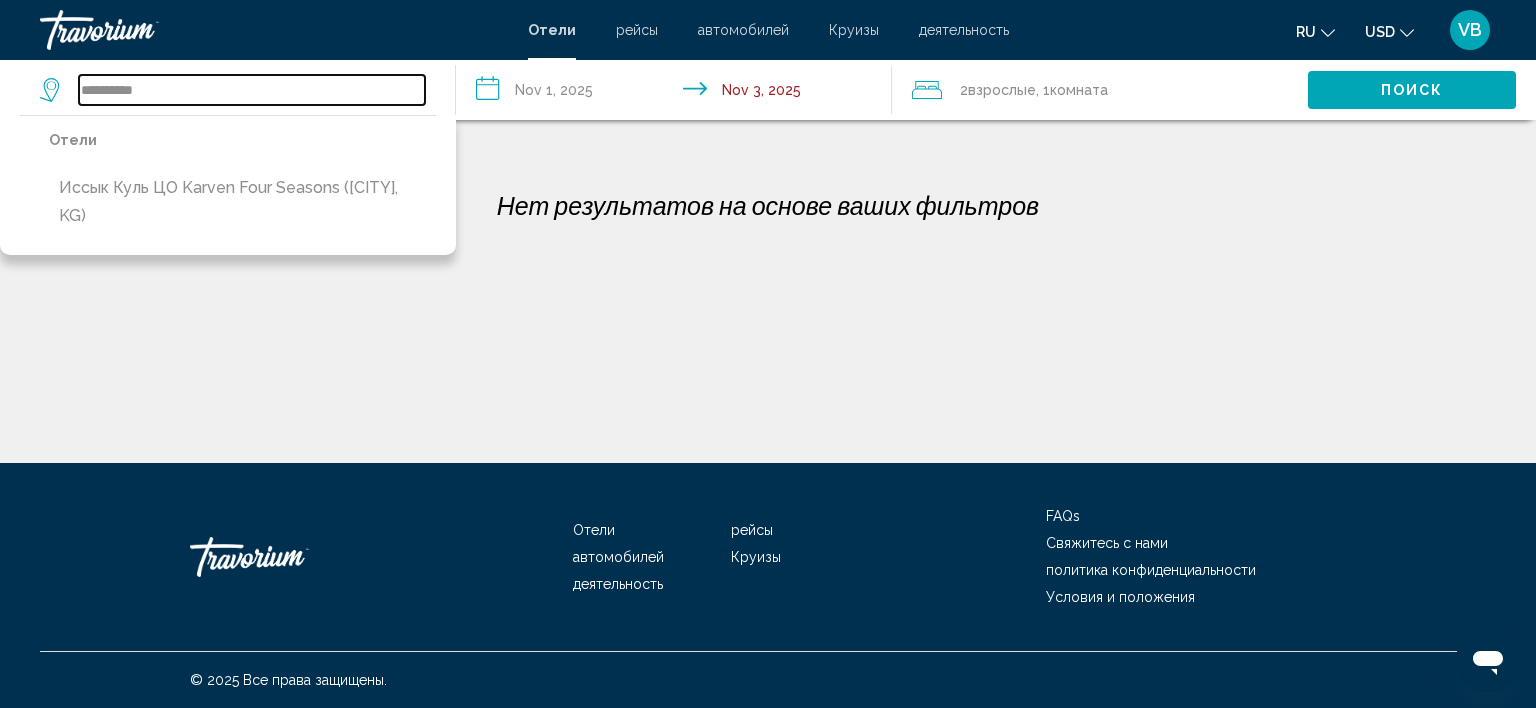 type on "**********" 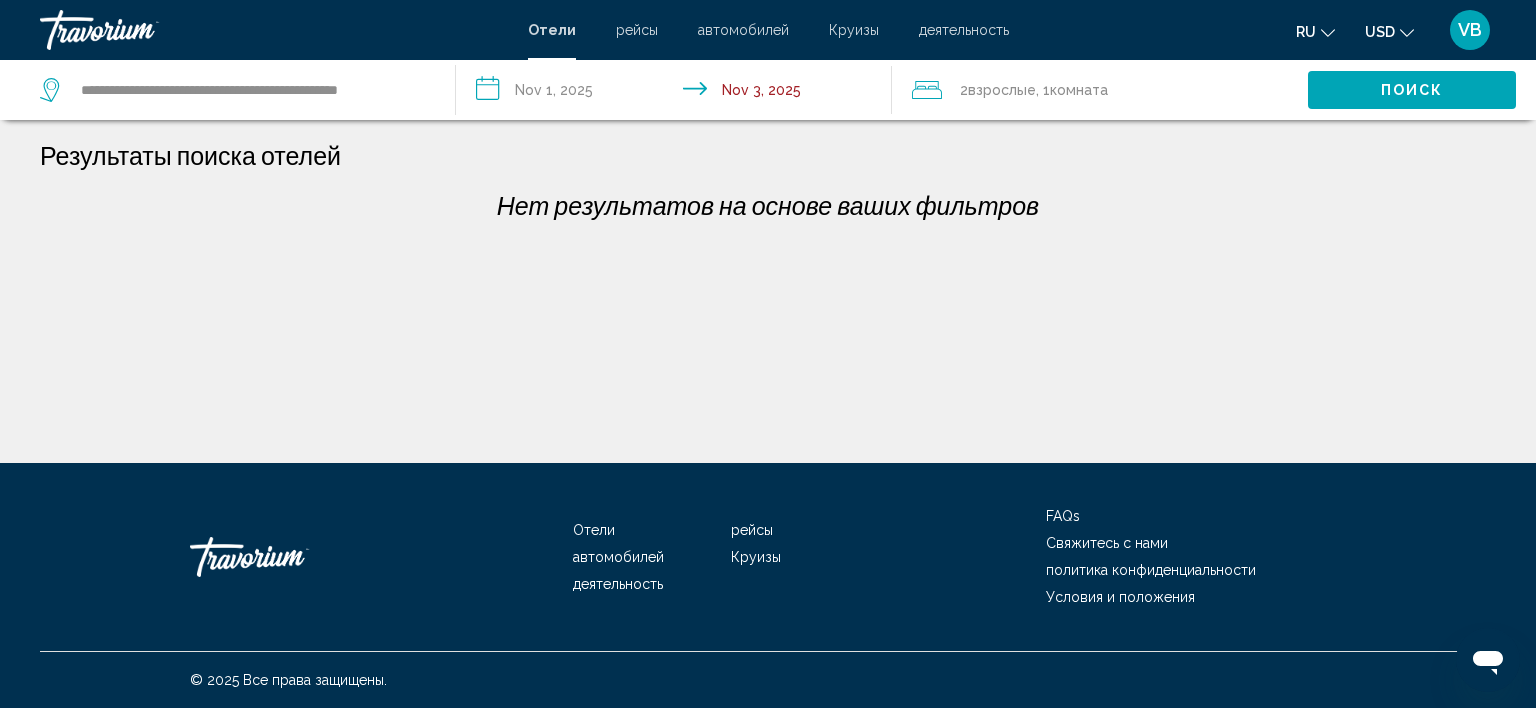click on "**********" at bounding box center (678, 93) 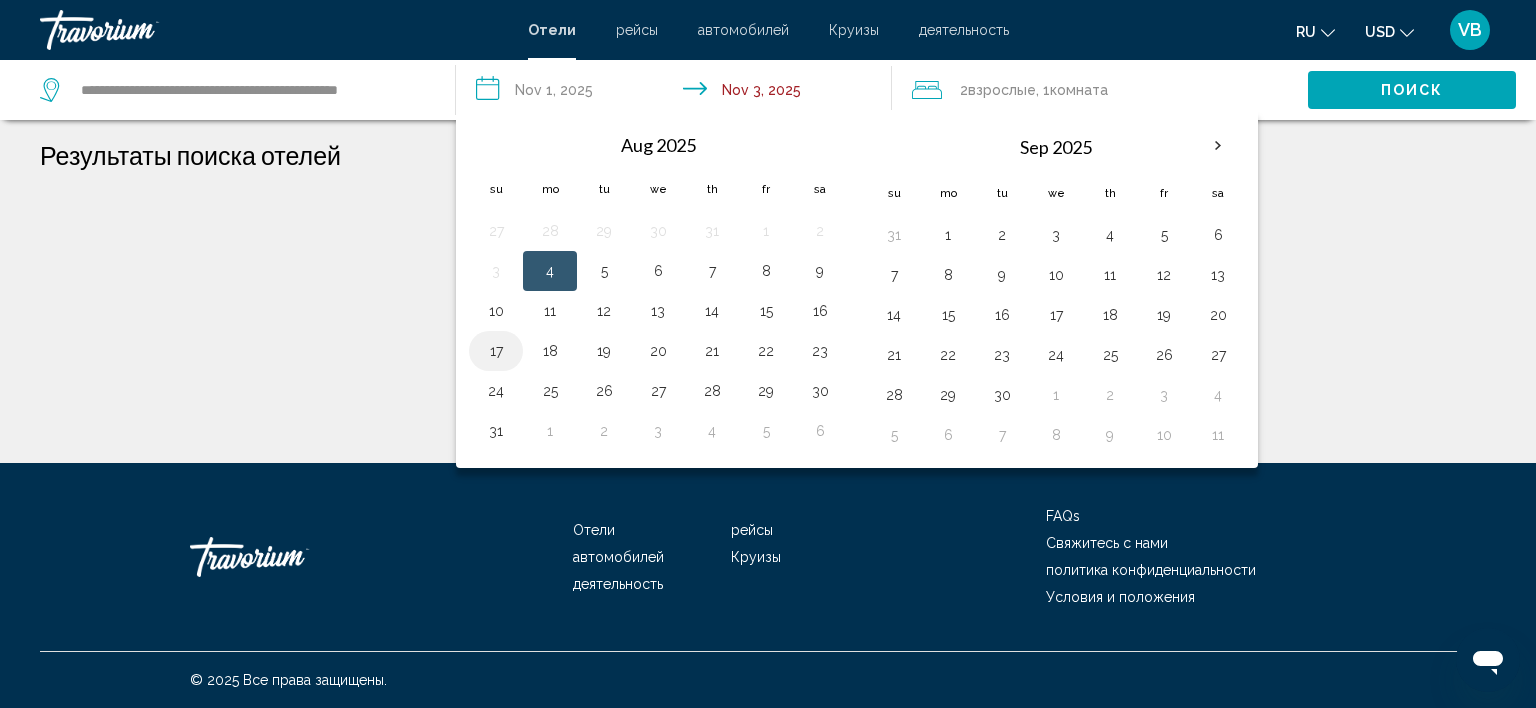 click on "17" at bounding box center (496, 351) 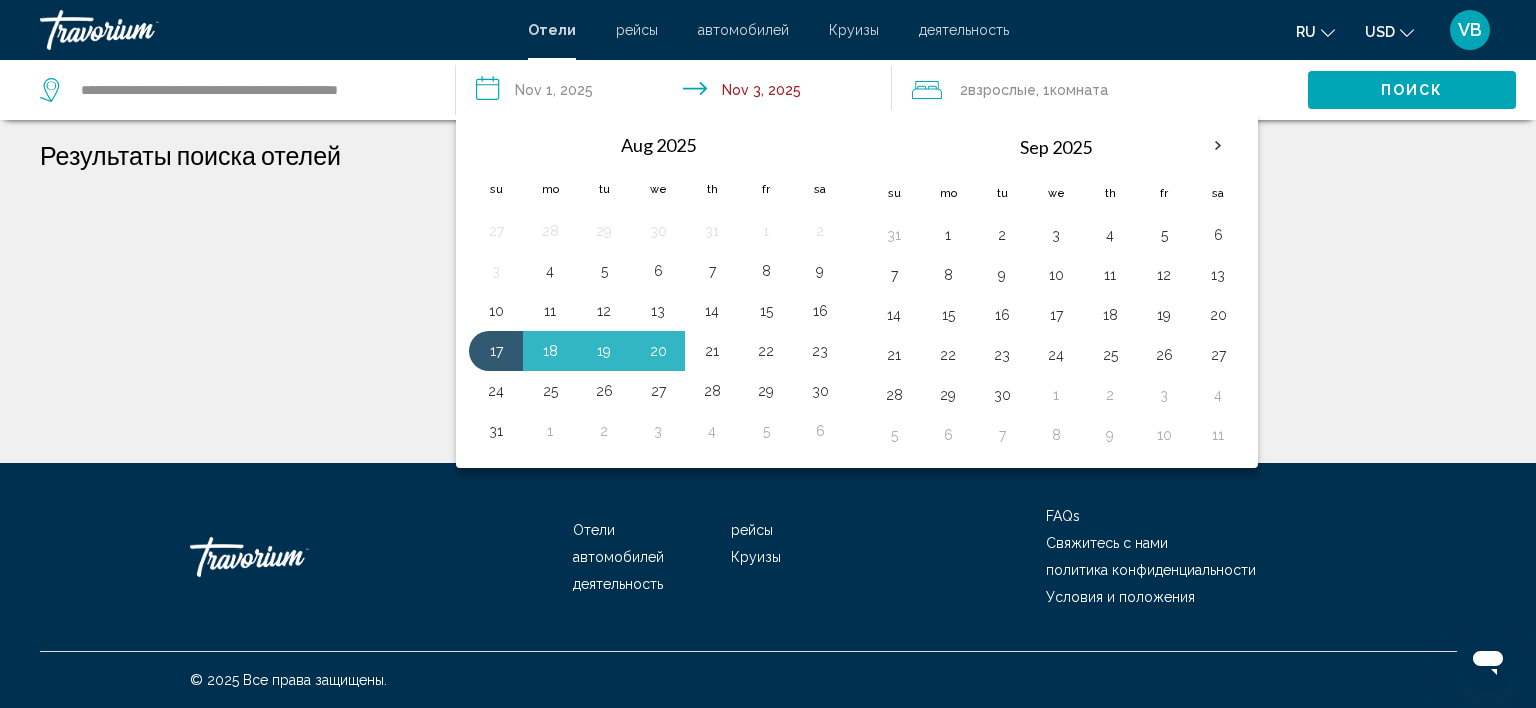 click on "21" at bounding box center (712, 351) 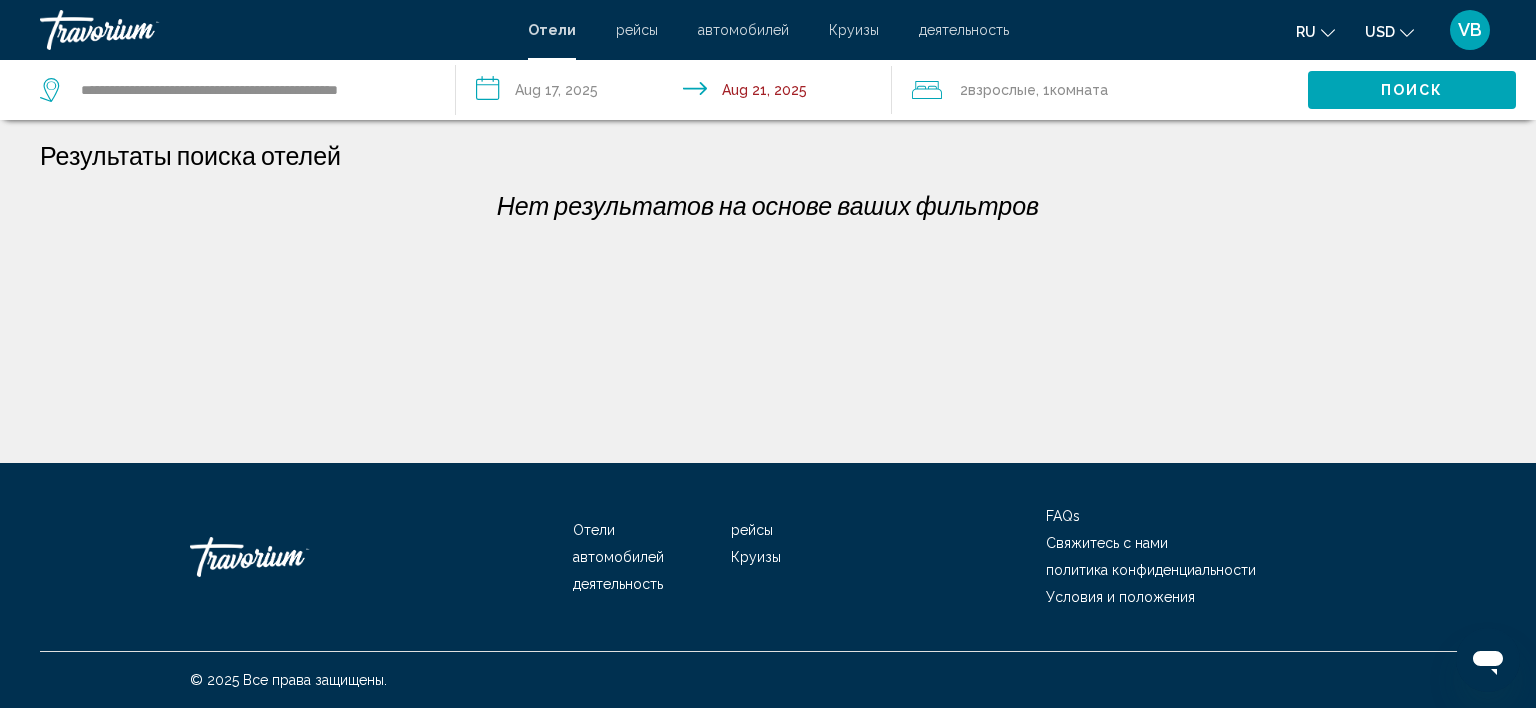 click on "Взрослые" 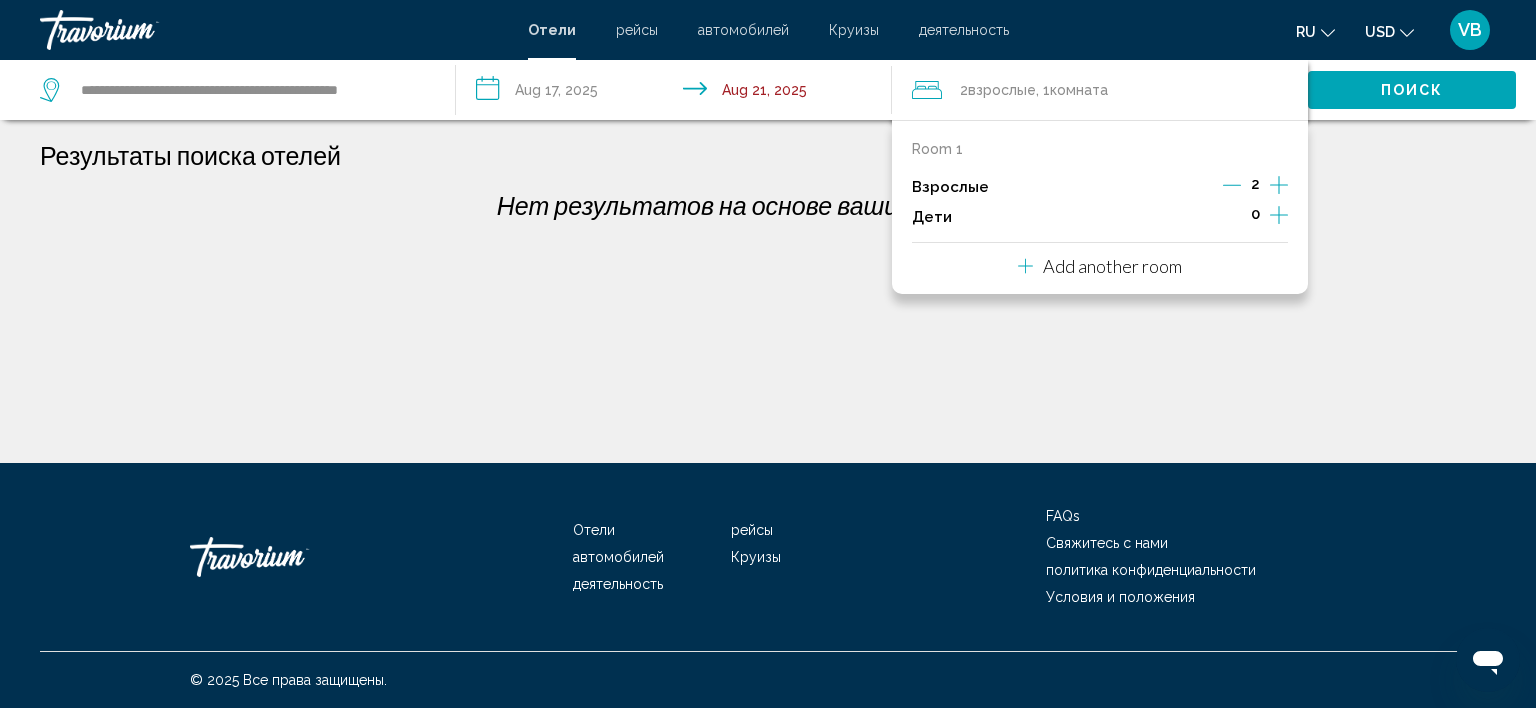 click 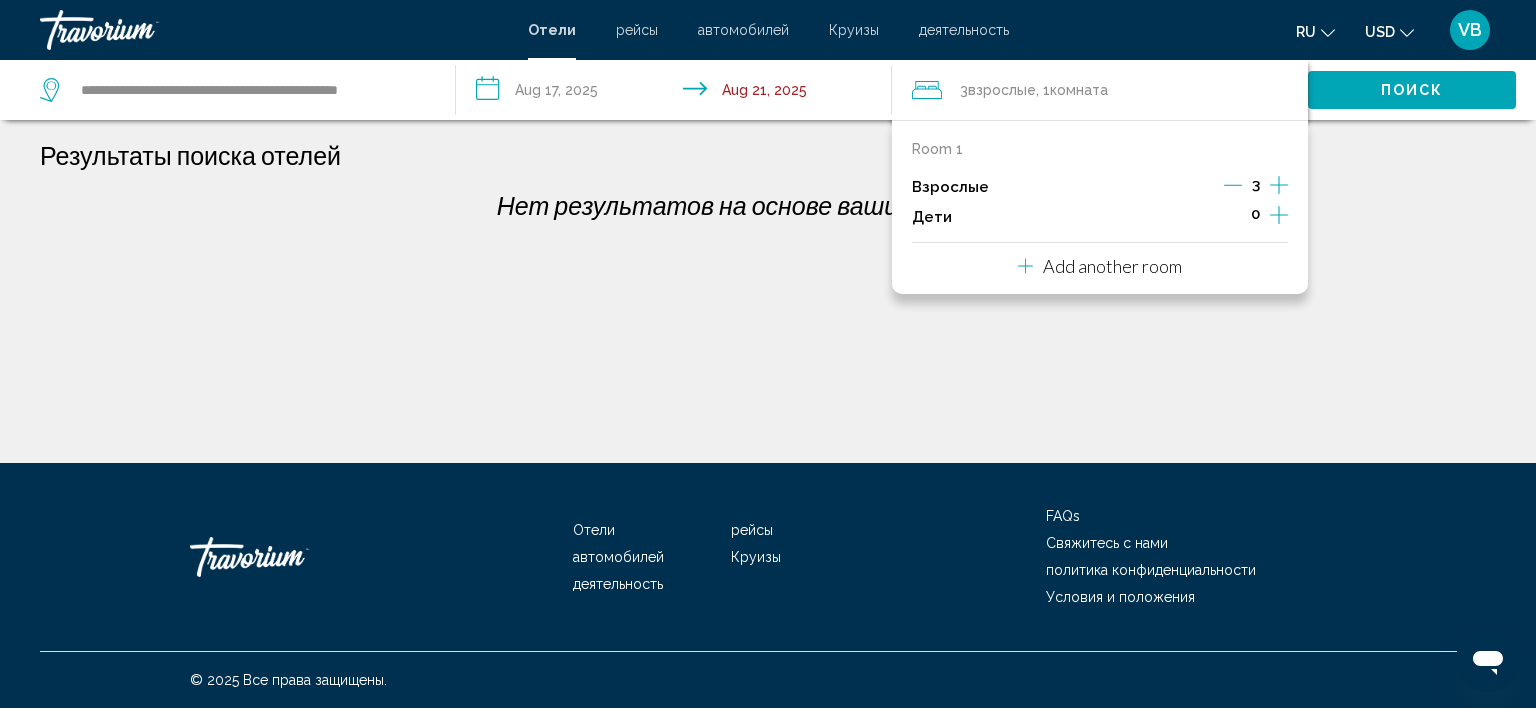 click 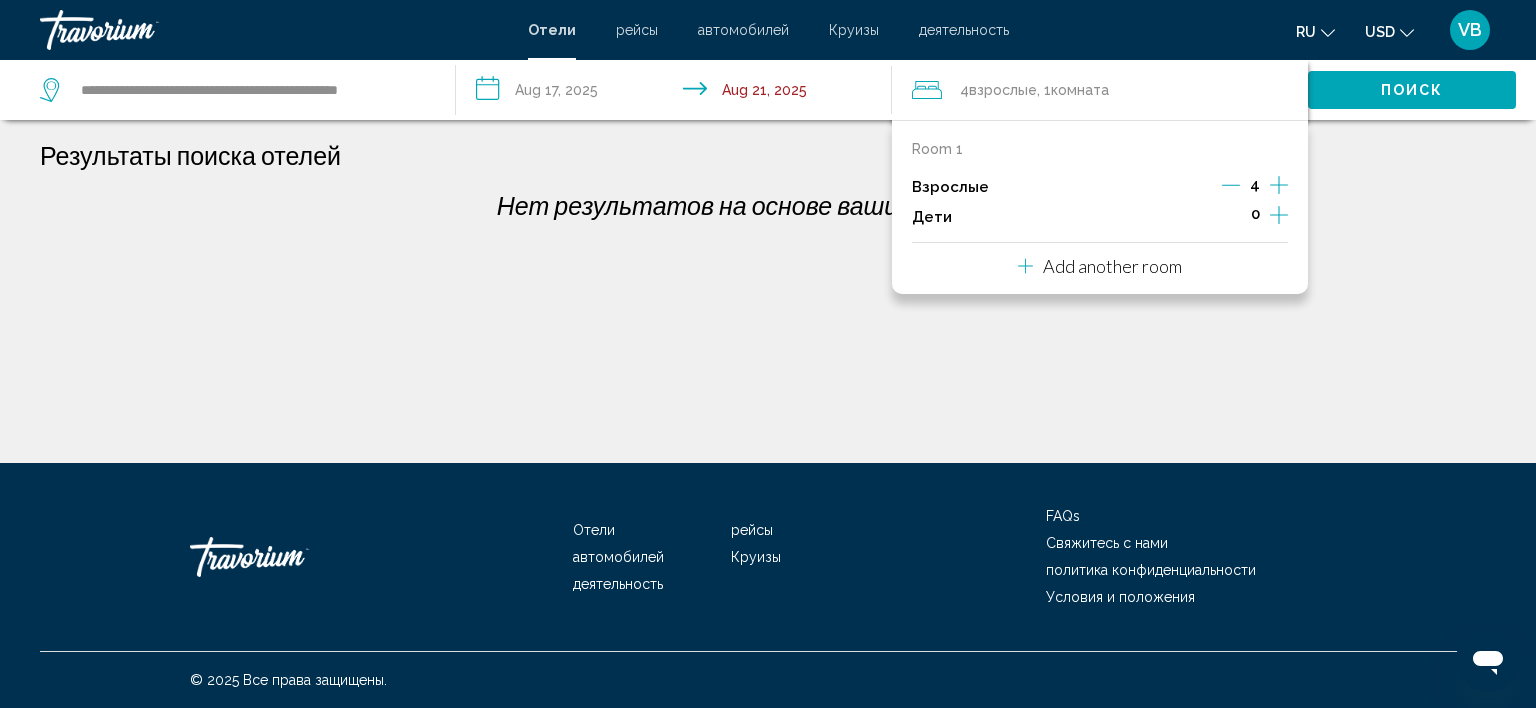 click on "**********" 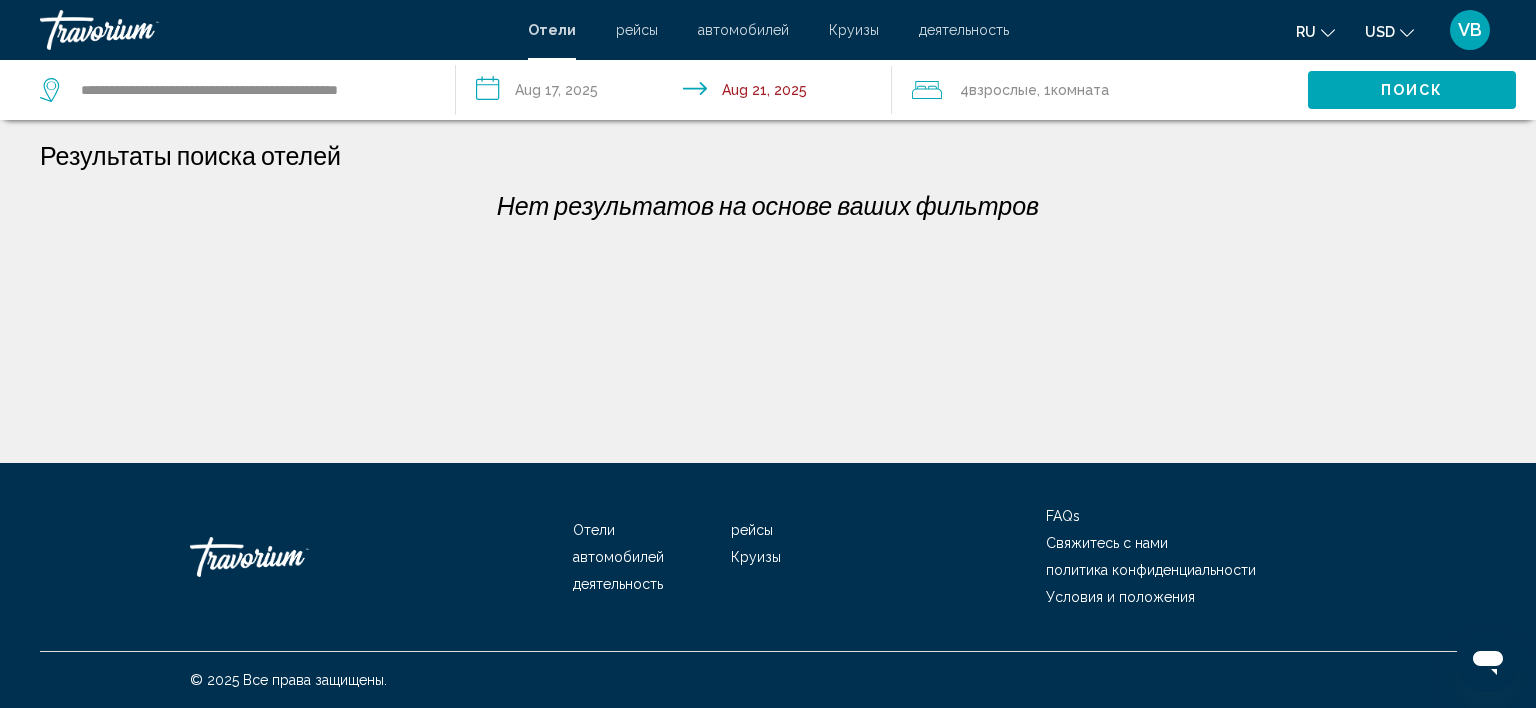 click on "Поиск" 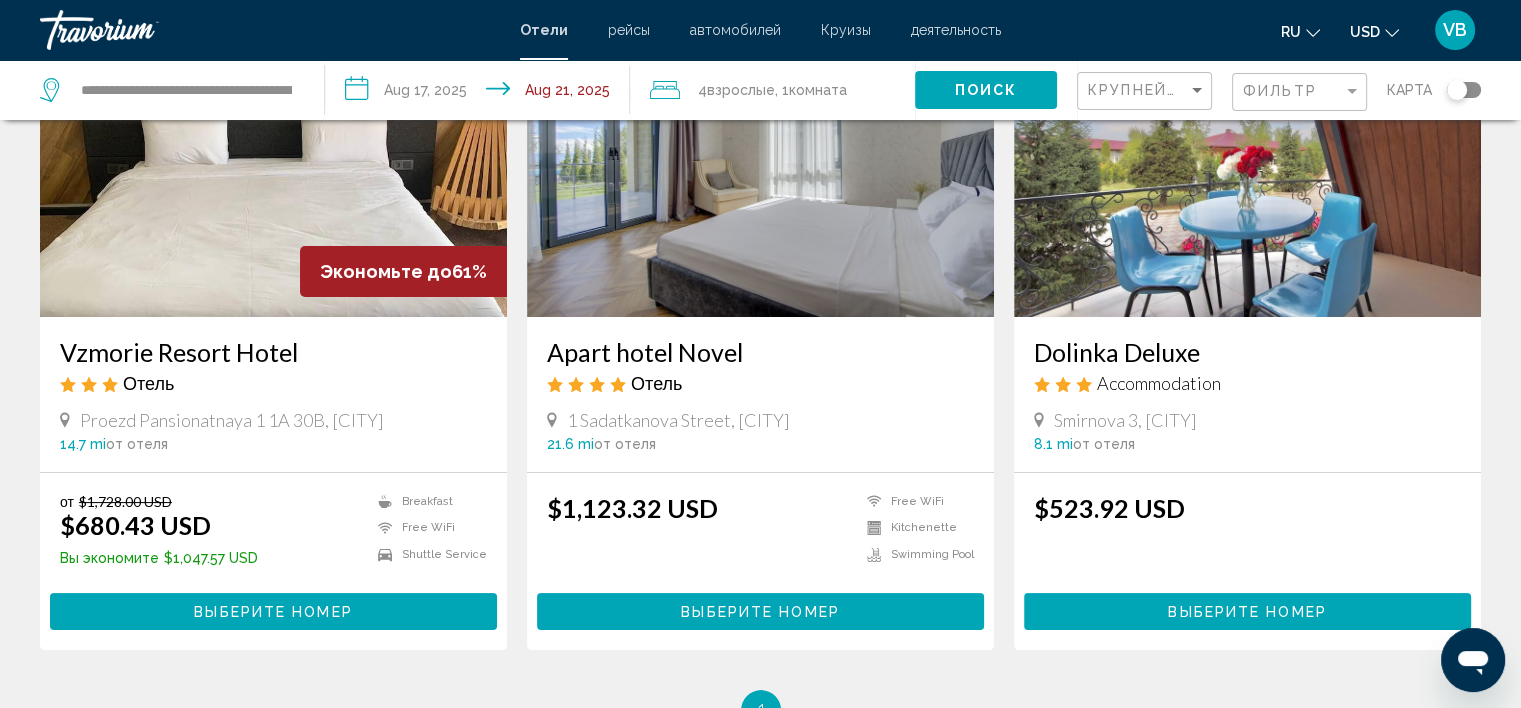 scroll, scrollTop: 0, scrollLeft: 0, axis: both 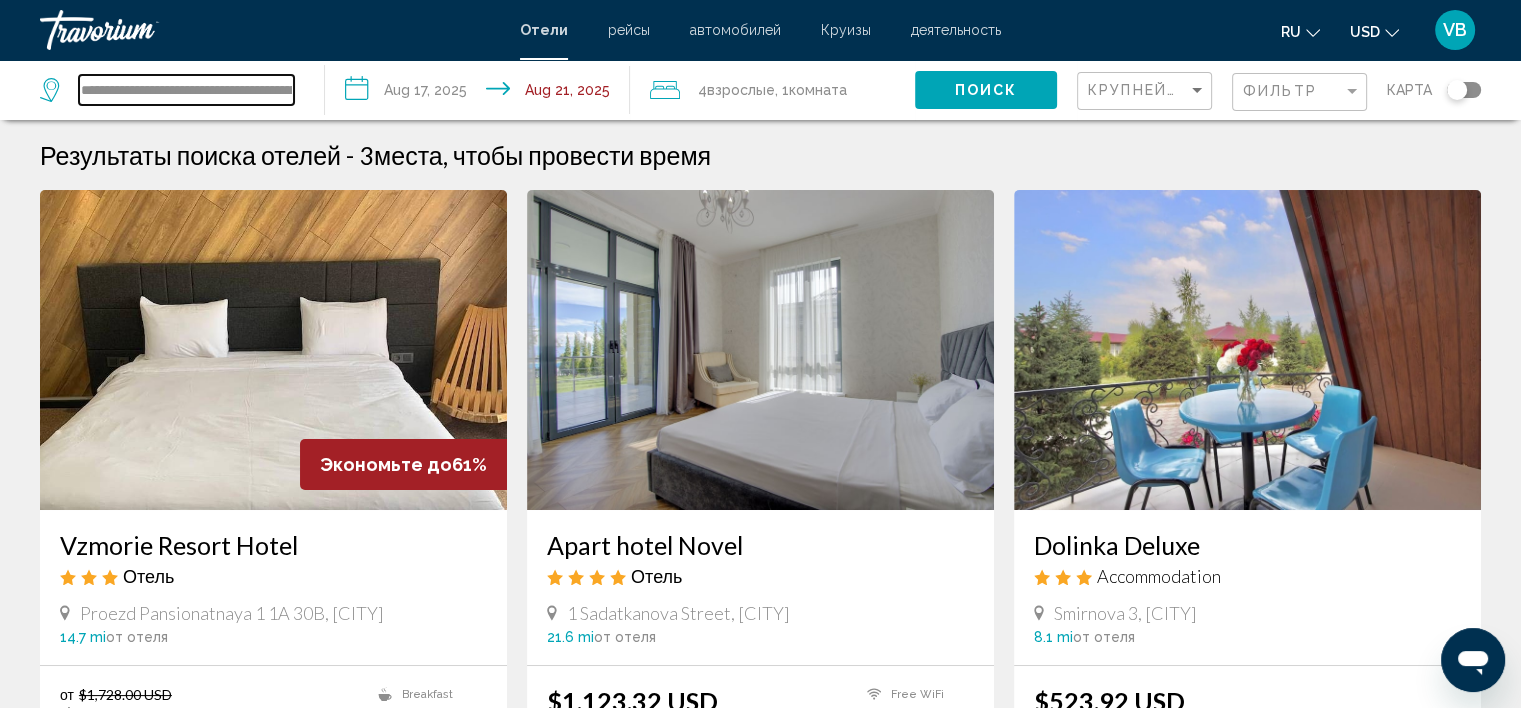 click on "**********" at bounding box center (186, 90) 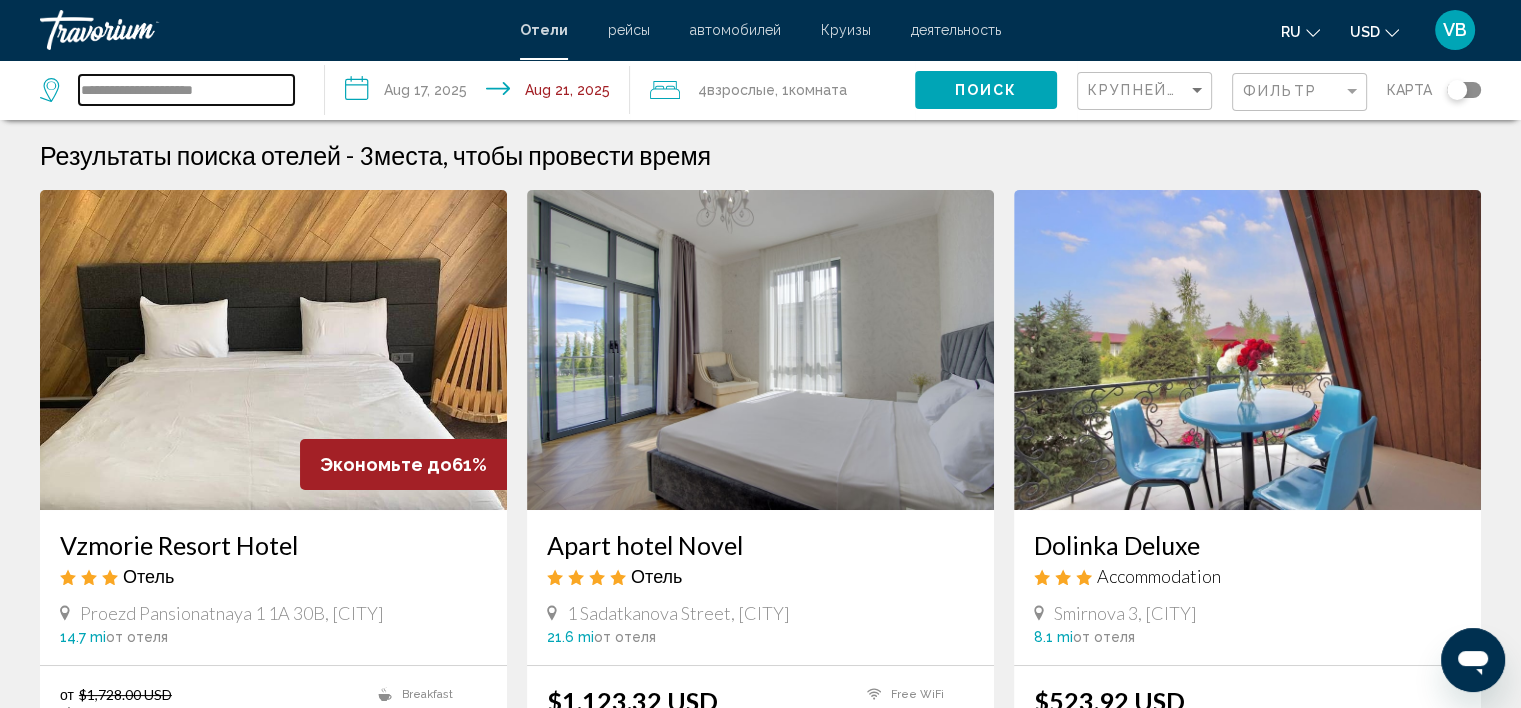 click on "**********" at bounding box center [186, 90] 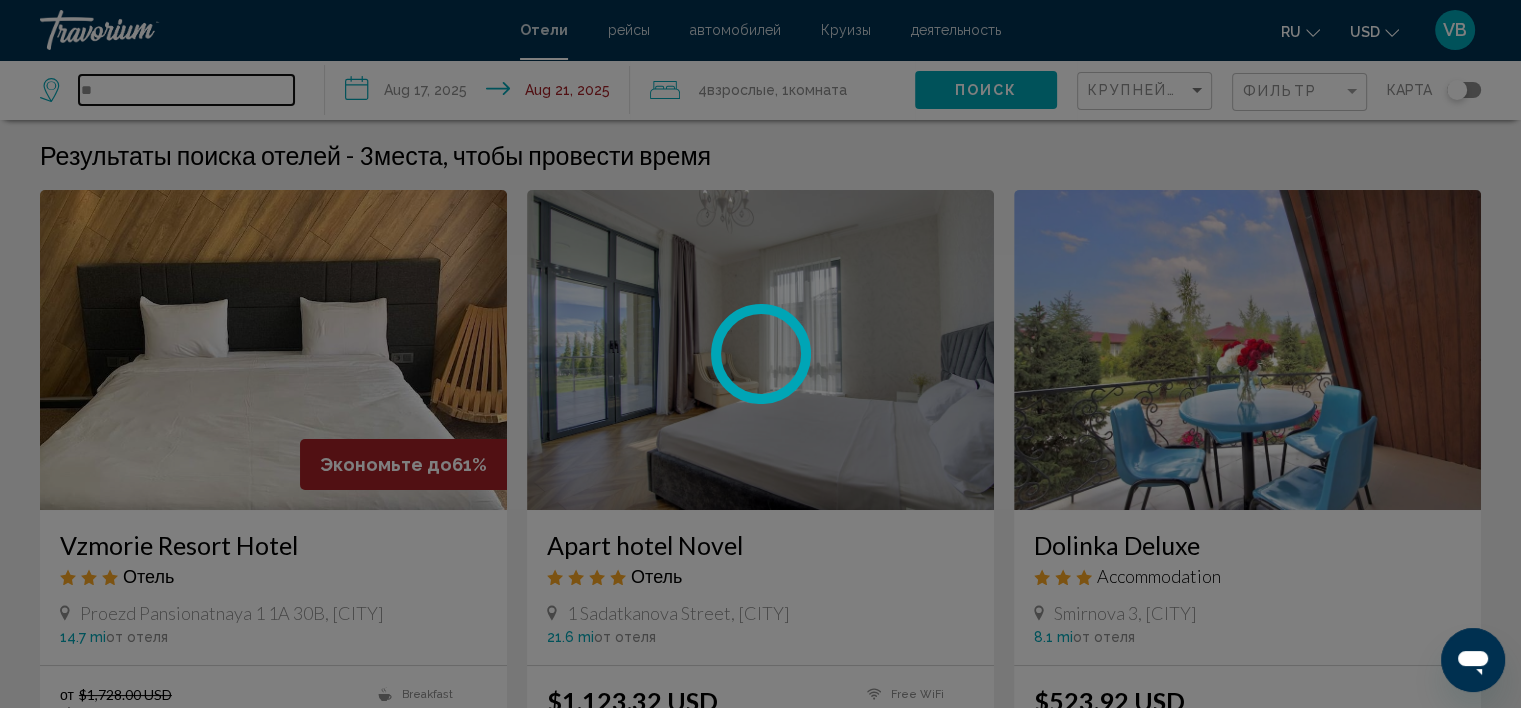 type on "*" 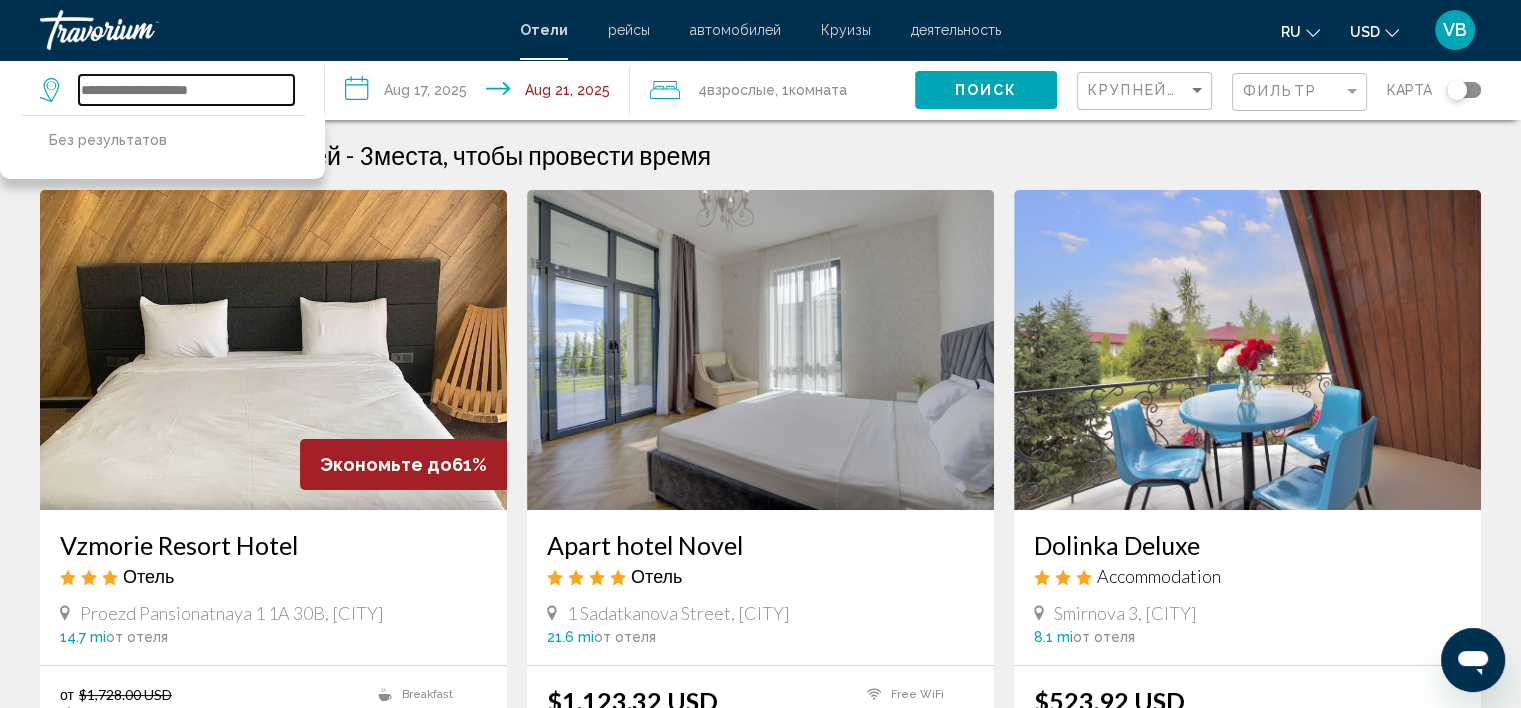 click at bounding box center [186, 90] 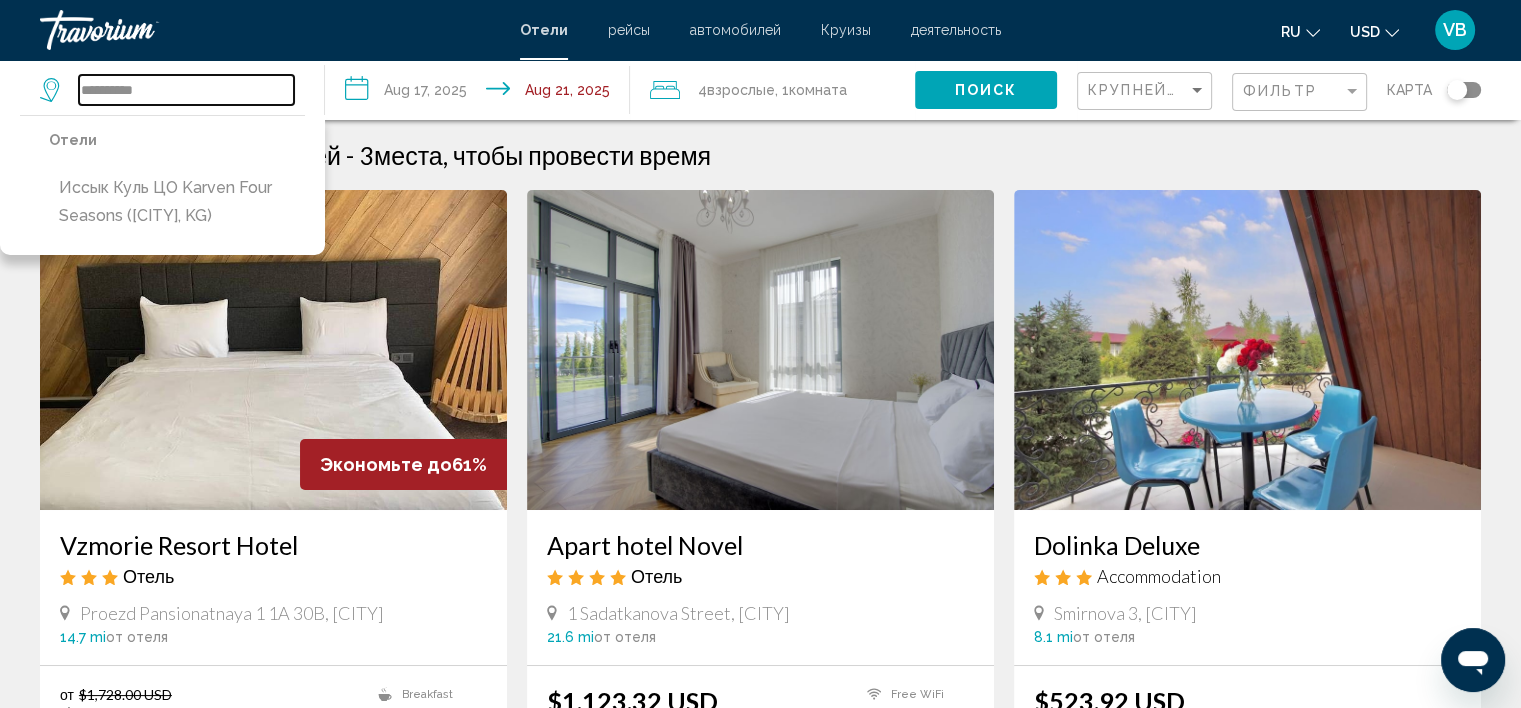 type on "**********" 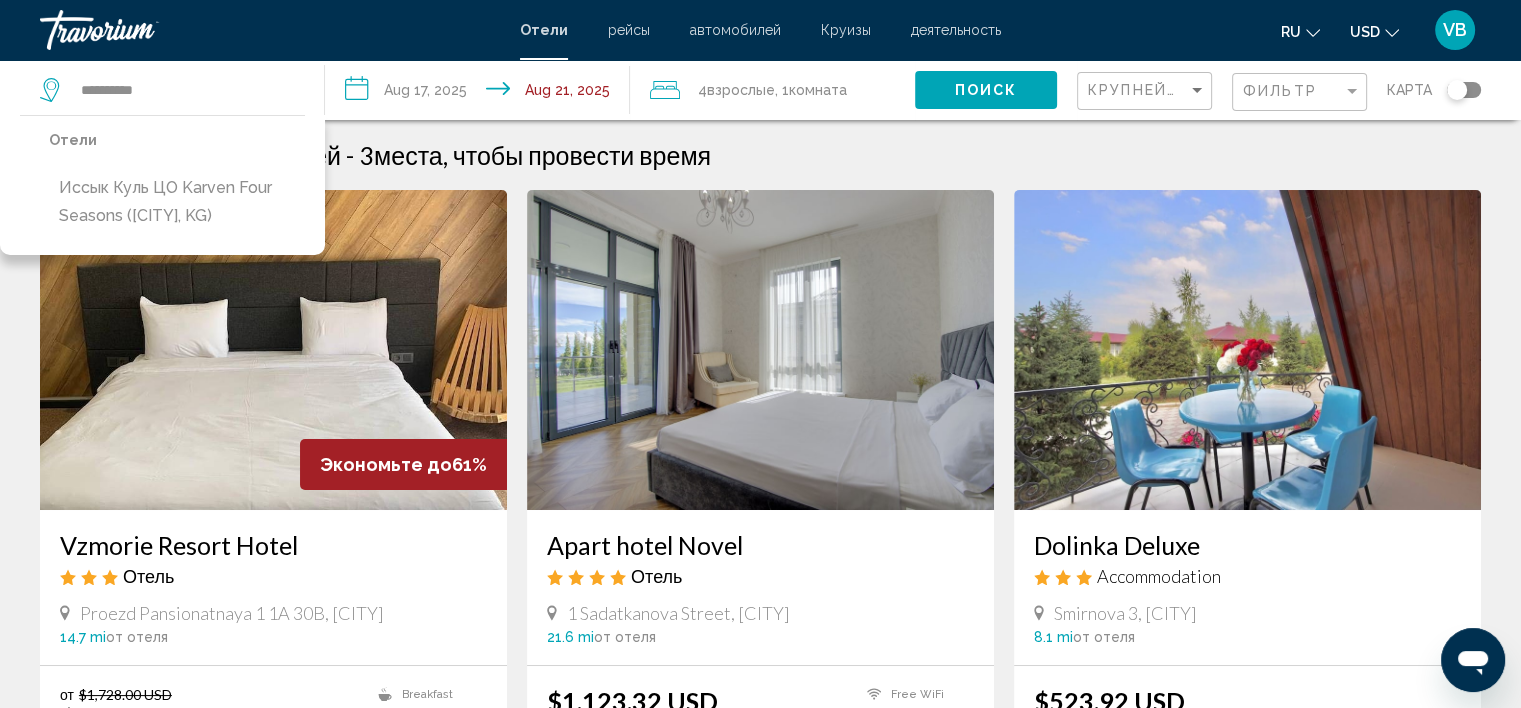 click on "**********" at bounding box center [481, 93] 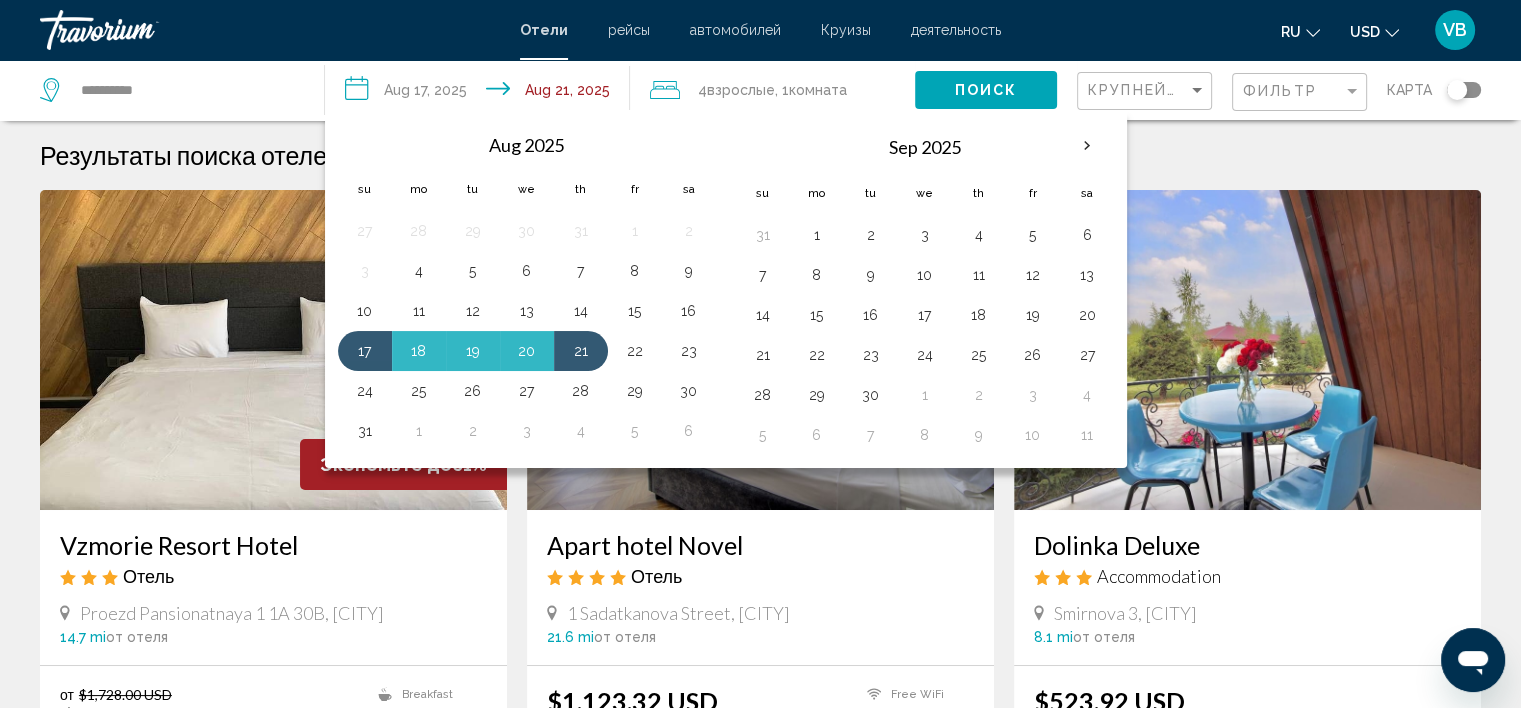 click on "Поиск" 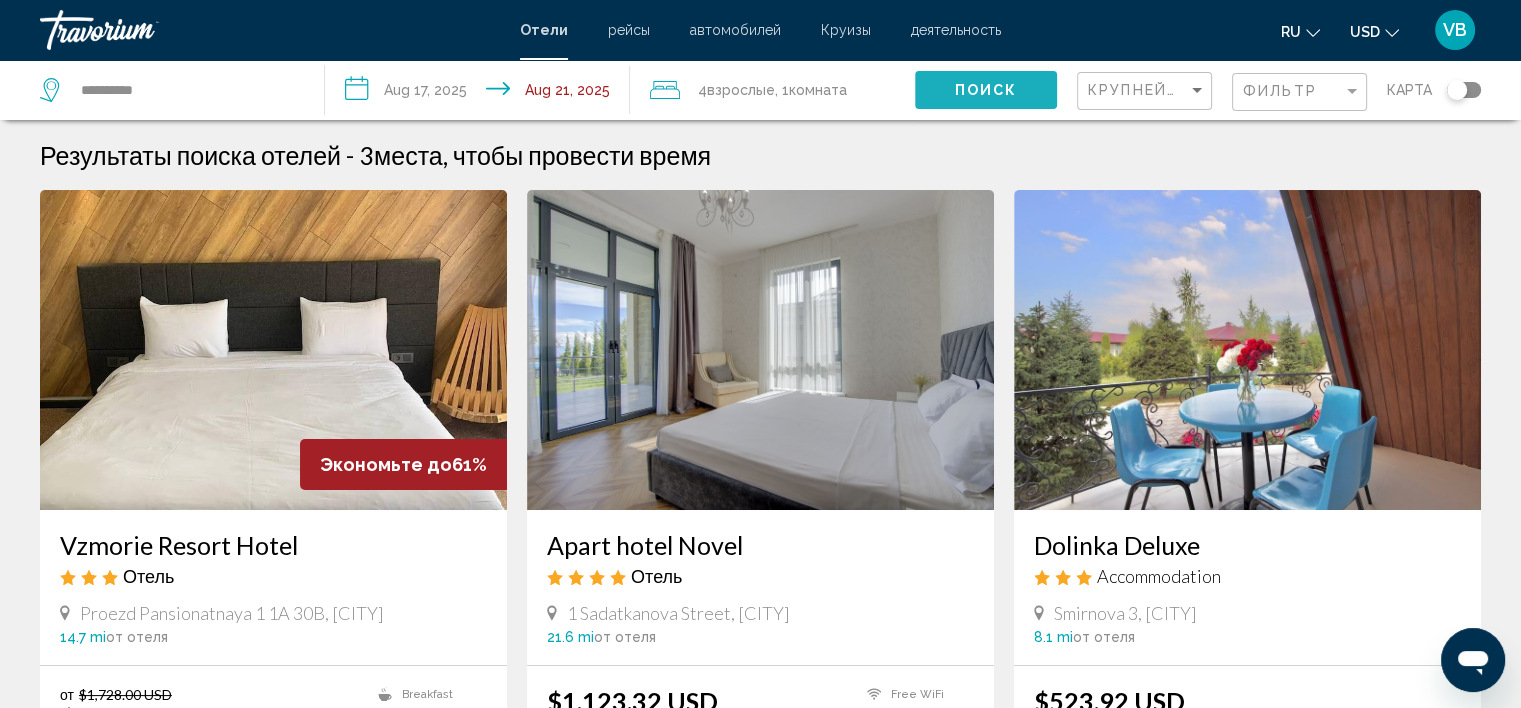 click on "Поиск" 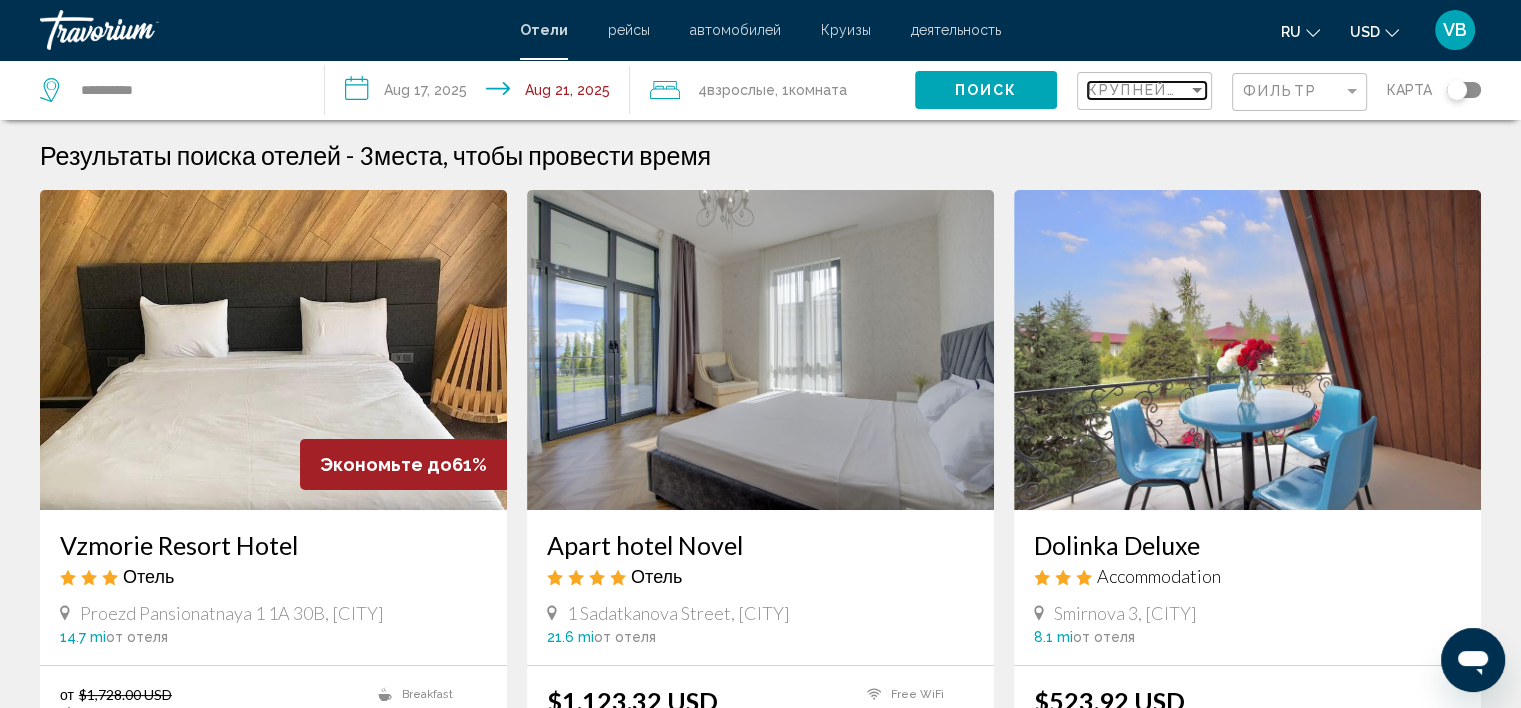 click at bounding box center (1197, 90) 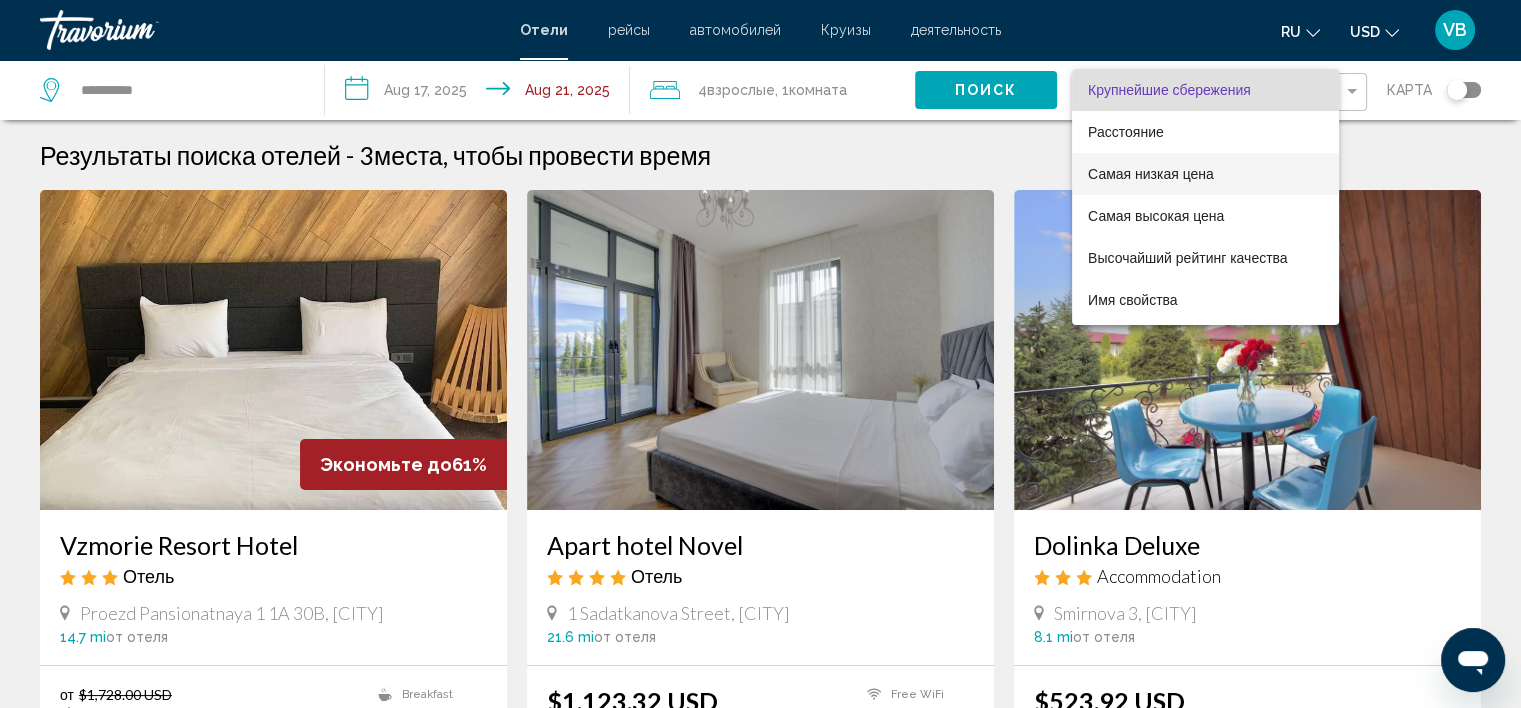 click on "Самая низкая цена" at bounding box center [1151, 174] 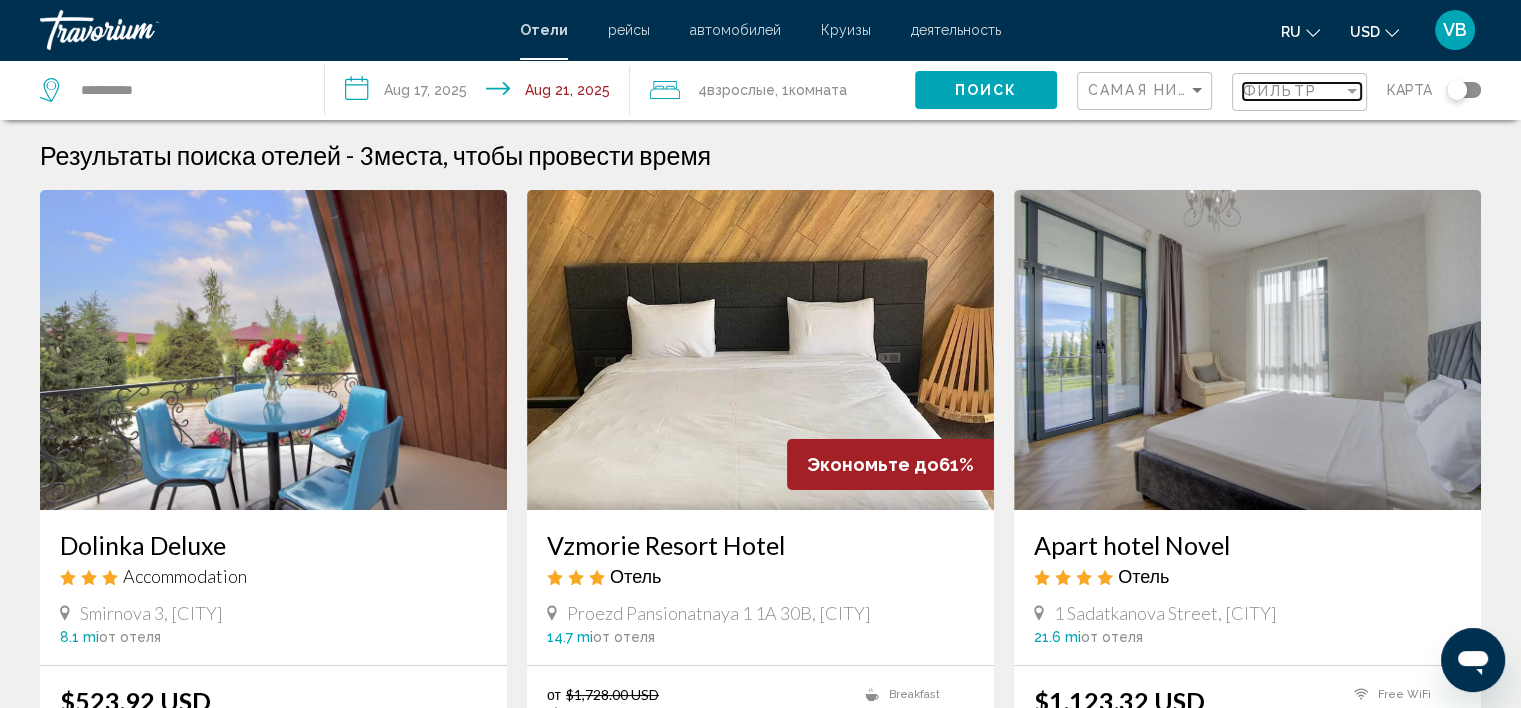 click at bounding box center [1352, 91] 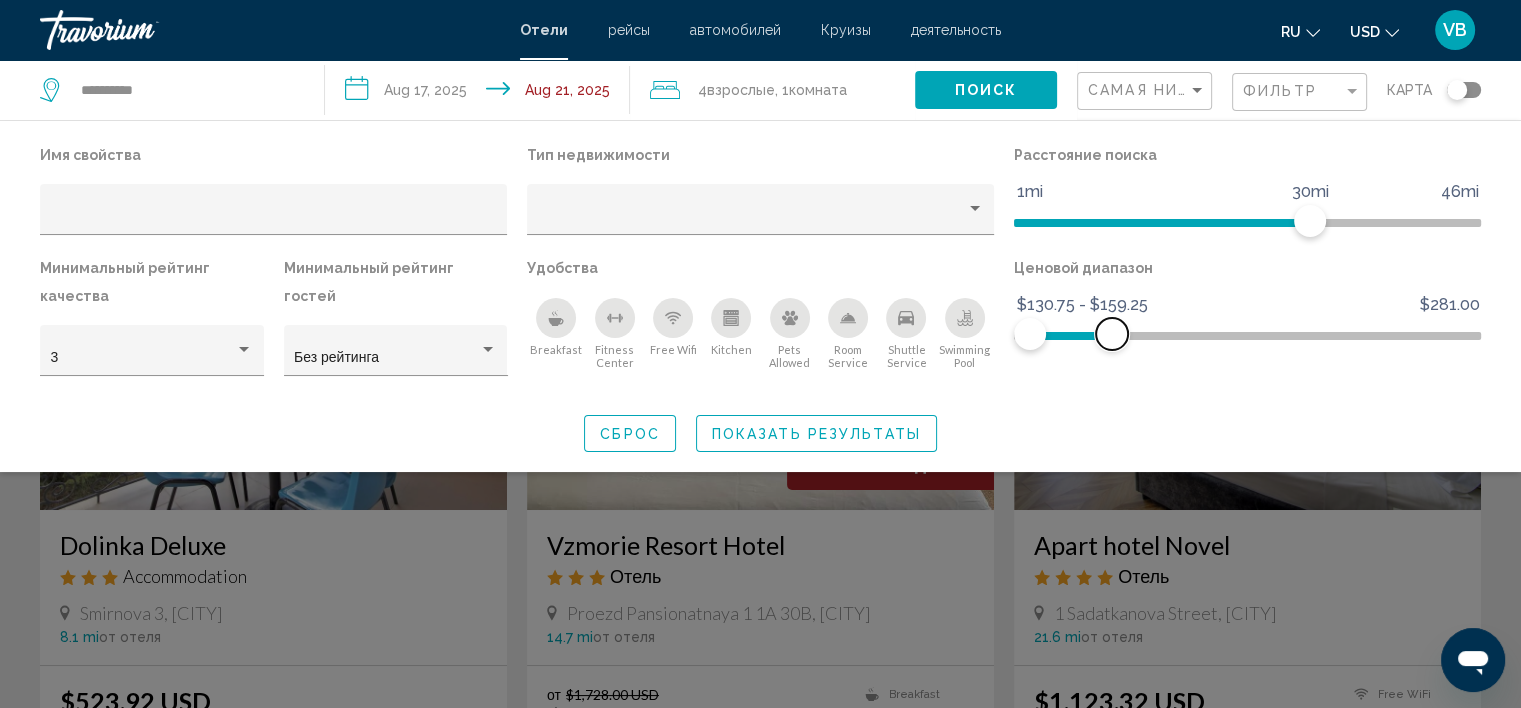 drag, startPoint x: 1460, startPoint y: 340, endPoint x: 1111, endPoint y: 372, distance: 350.464 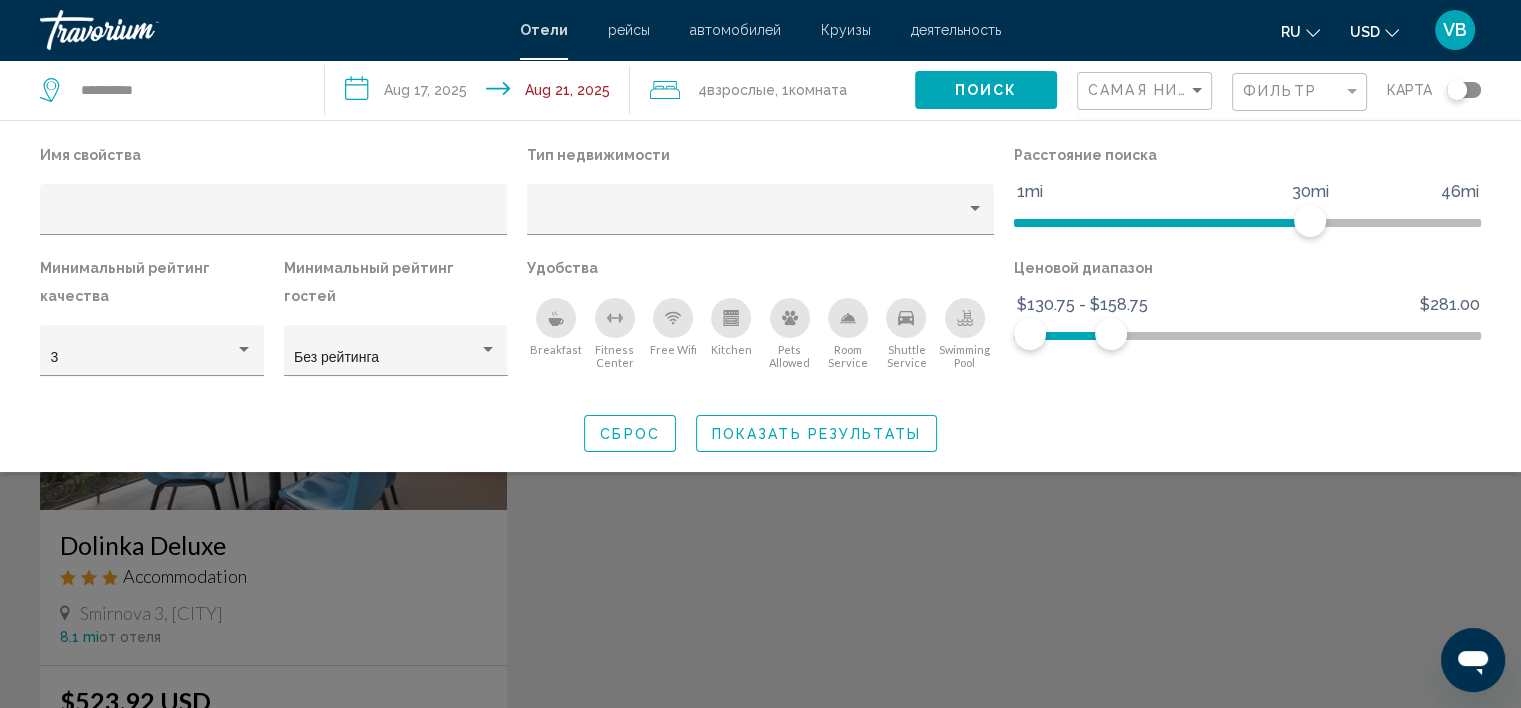 drag, startPoint x: 1104, startPoint y: 372, endPoint x: 1150, endPoint y: 357, distance: 48.38388 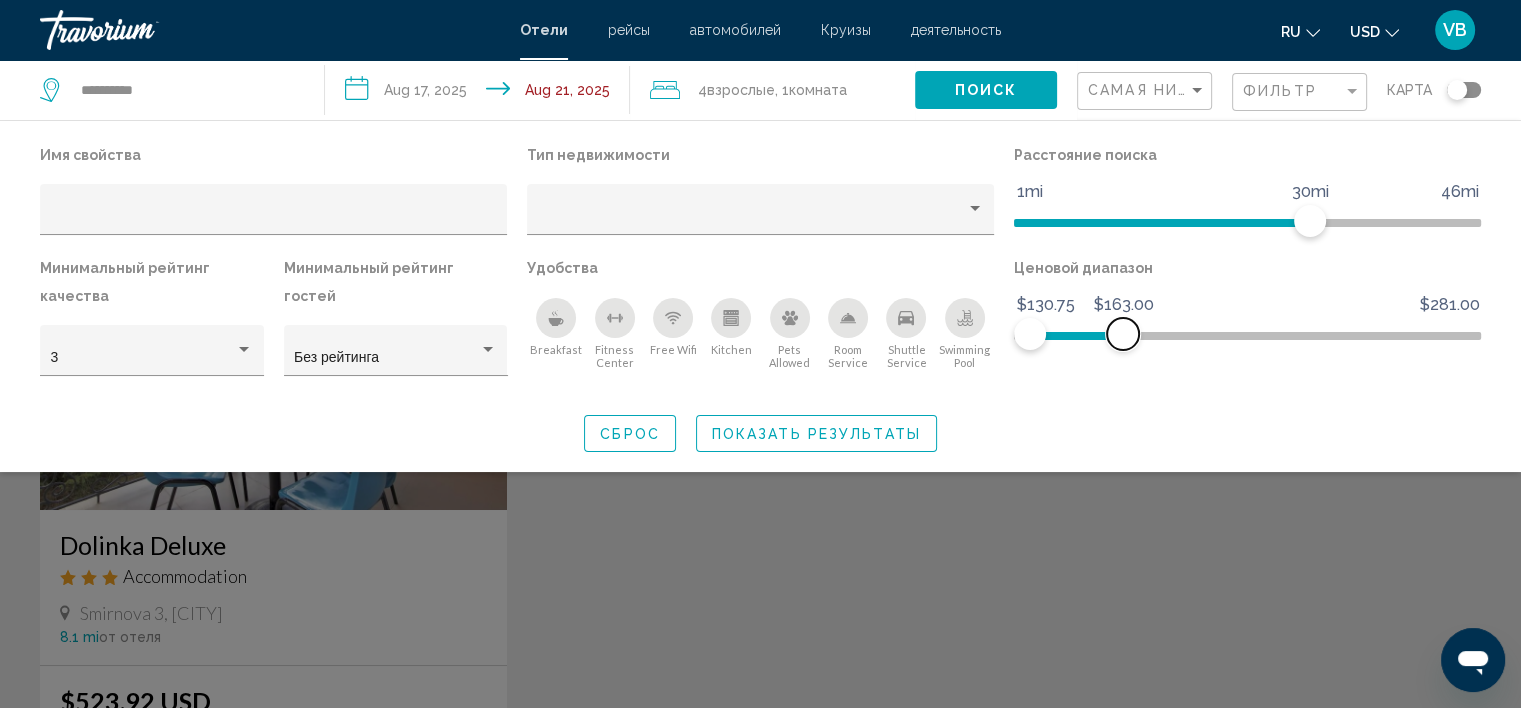 click 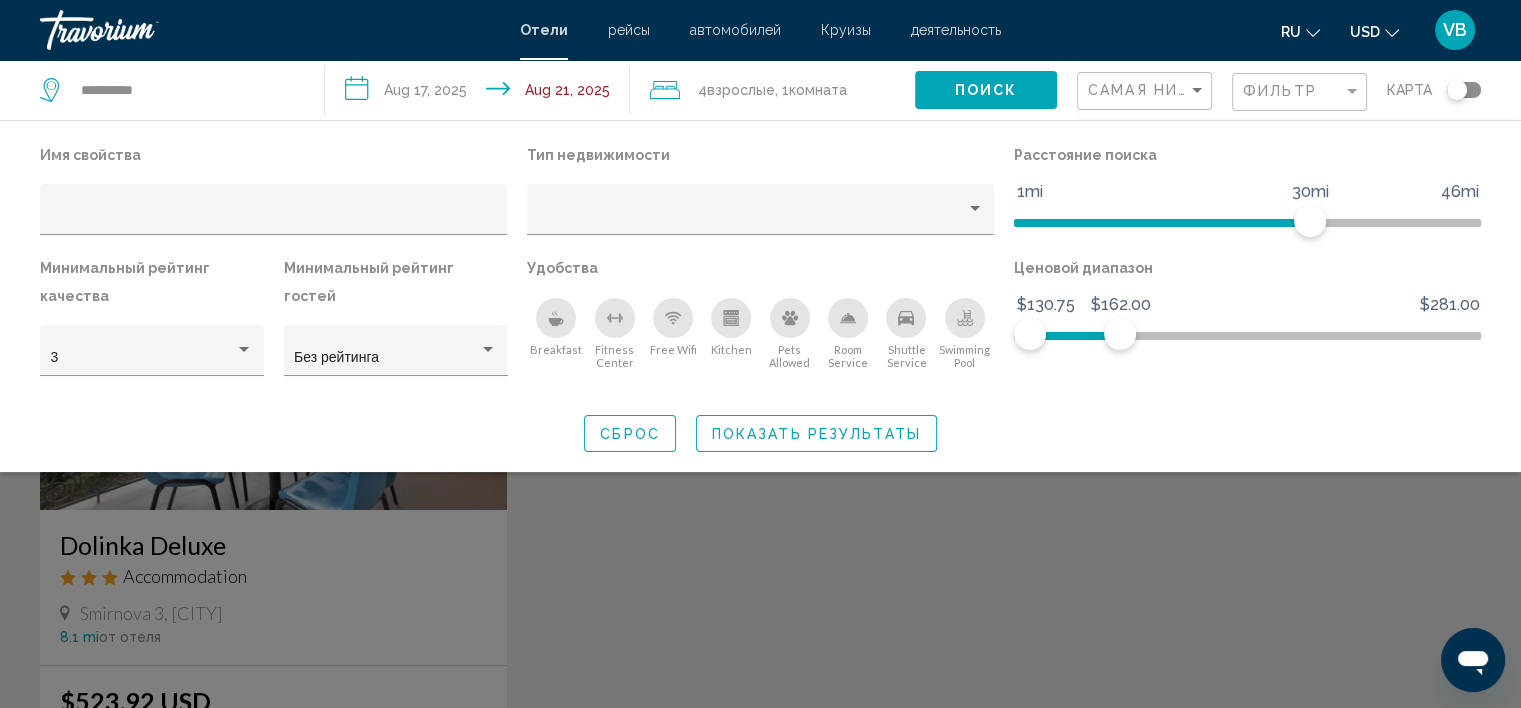 click on "Поиск" 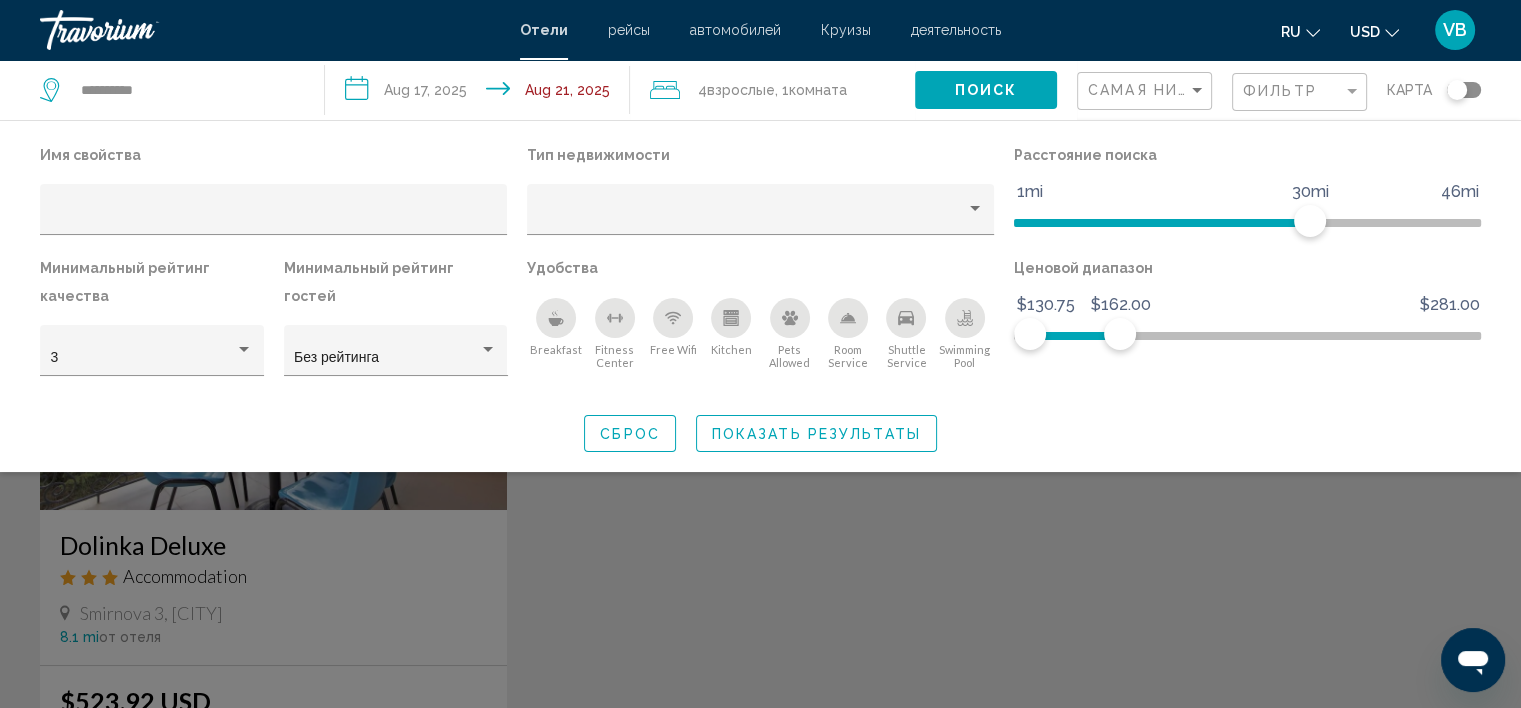 click on "Показать результаты" 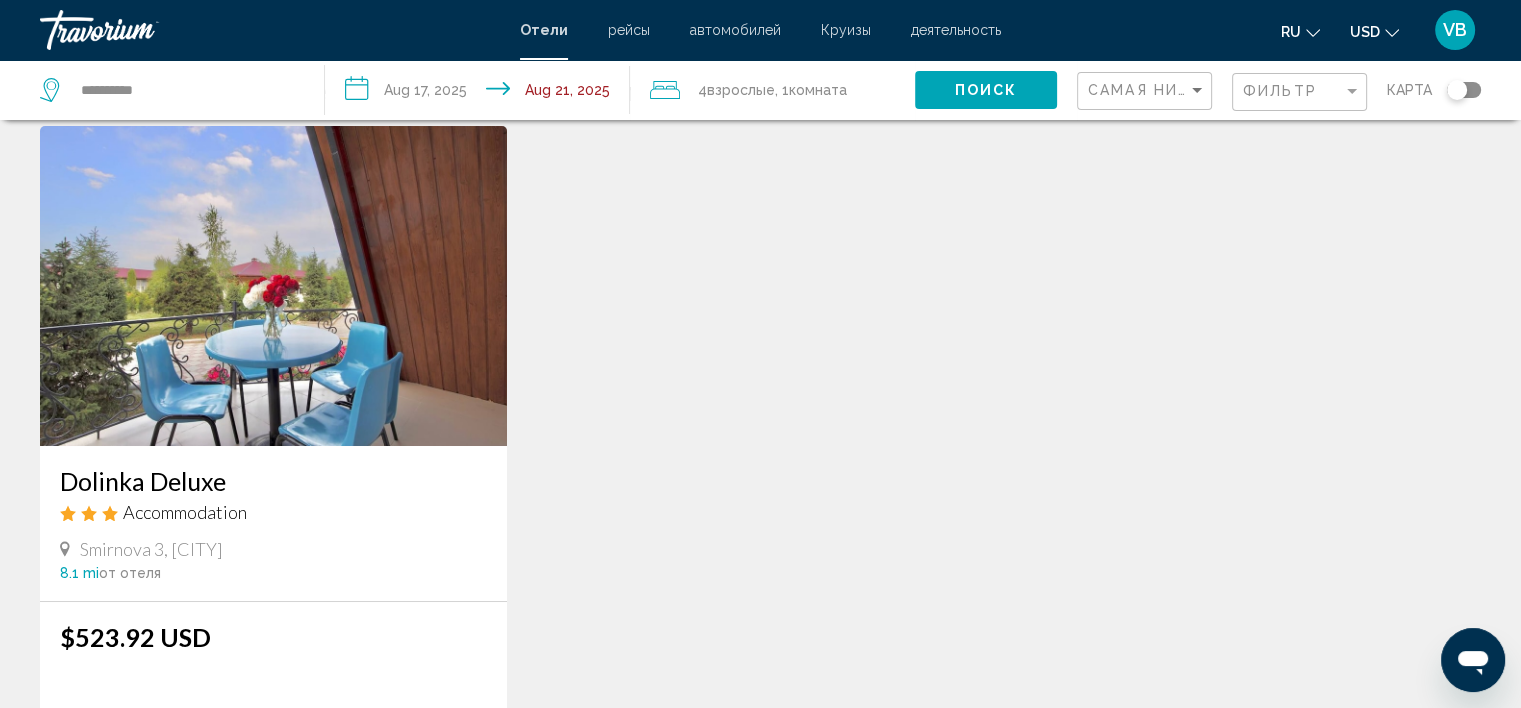scroll, scrollTop: 0, scrollLeft: 0, axis: both 